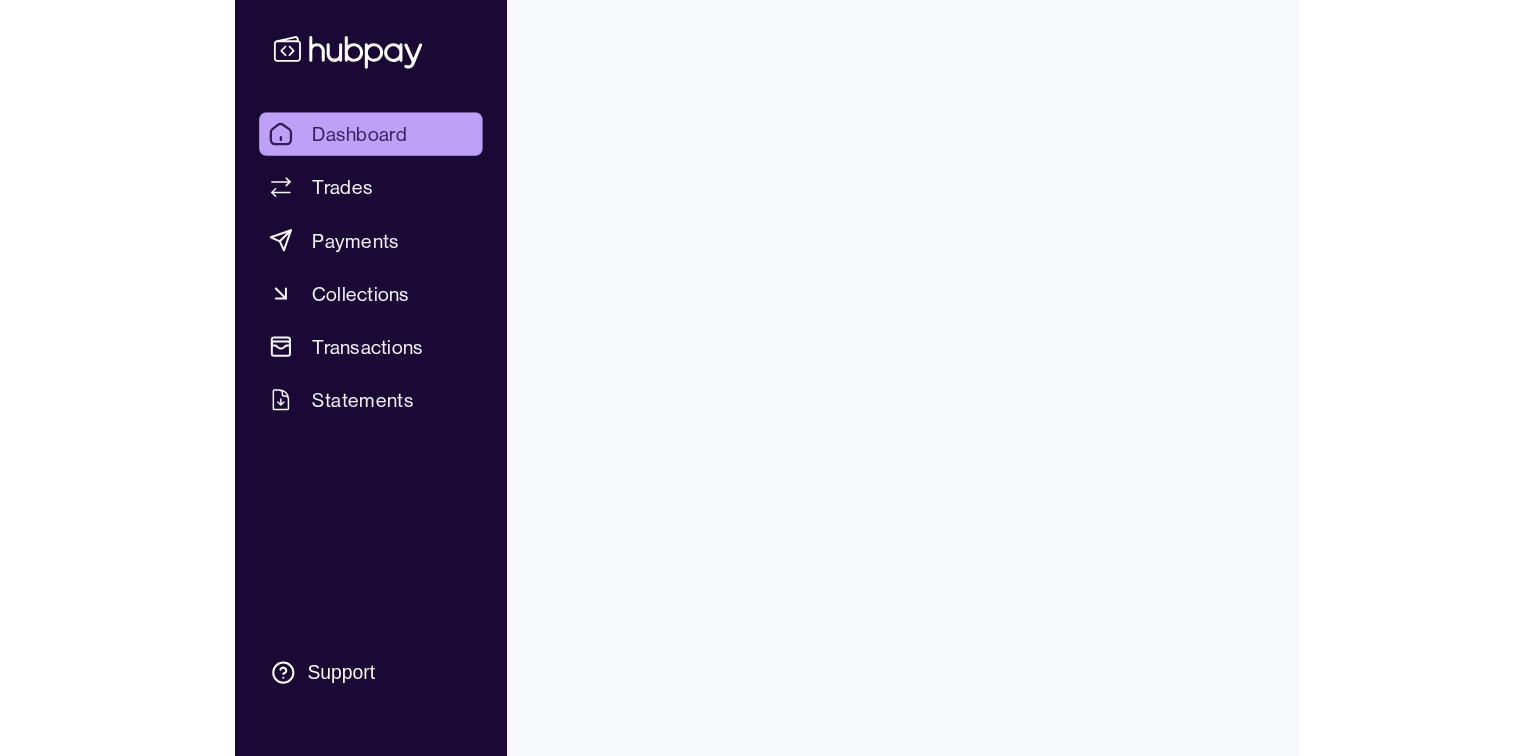 scroll, scrollTop: 0, scrollLeft: 0, axis: both 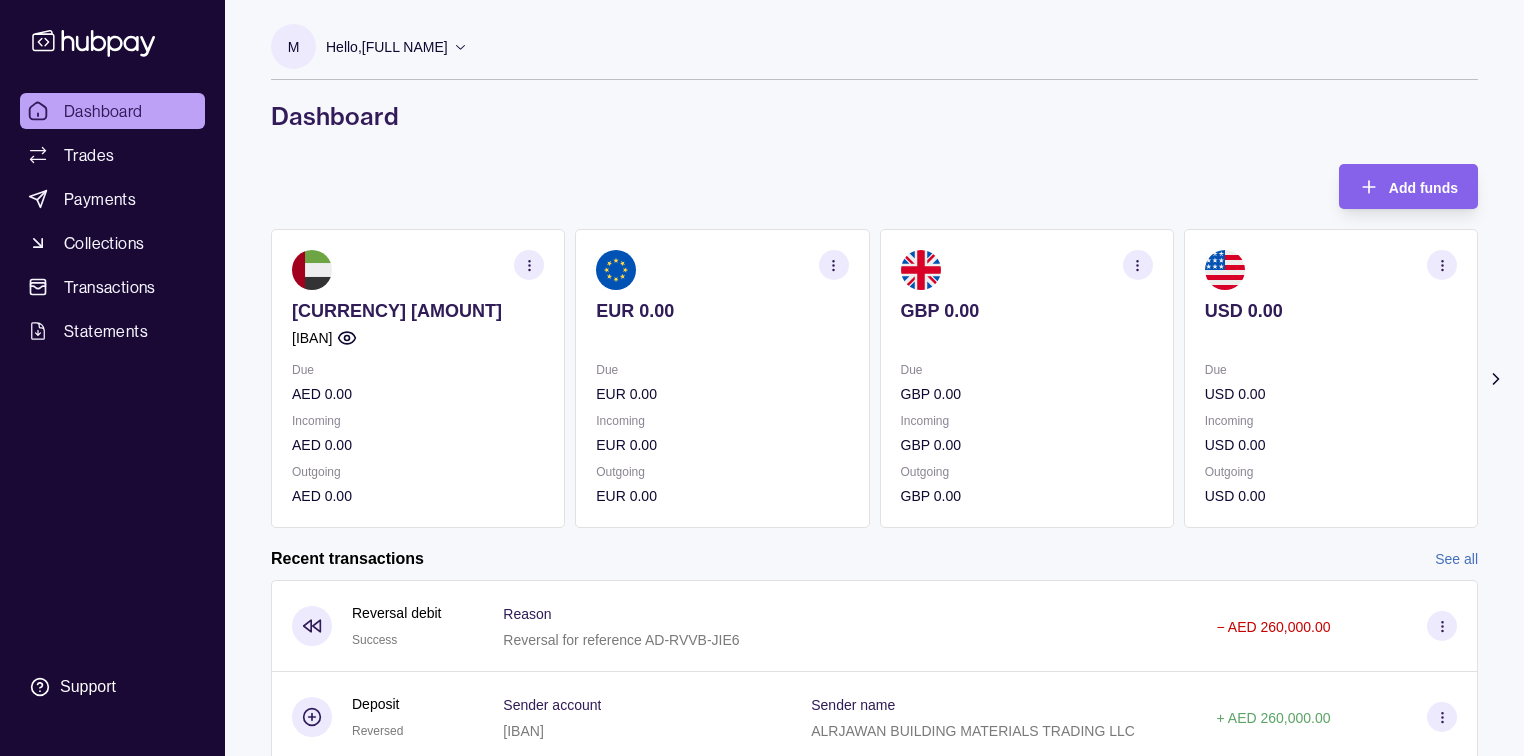 click on "[IBAN]" at bounding box center [418, 338] 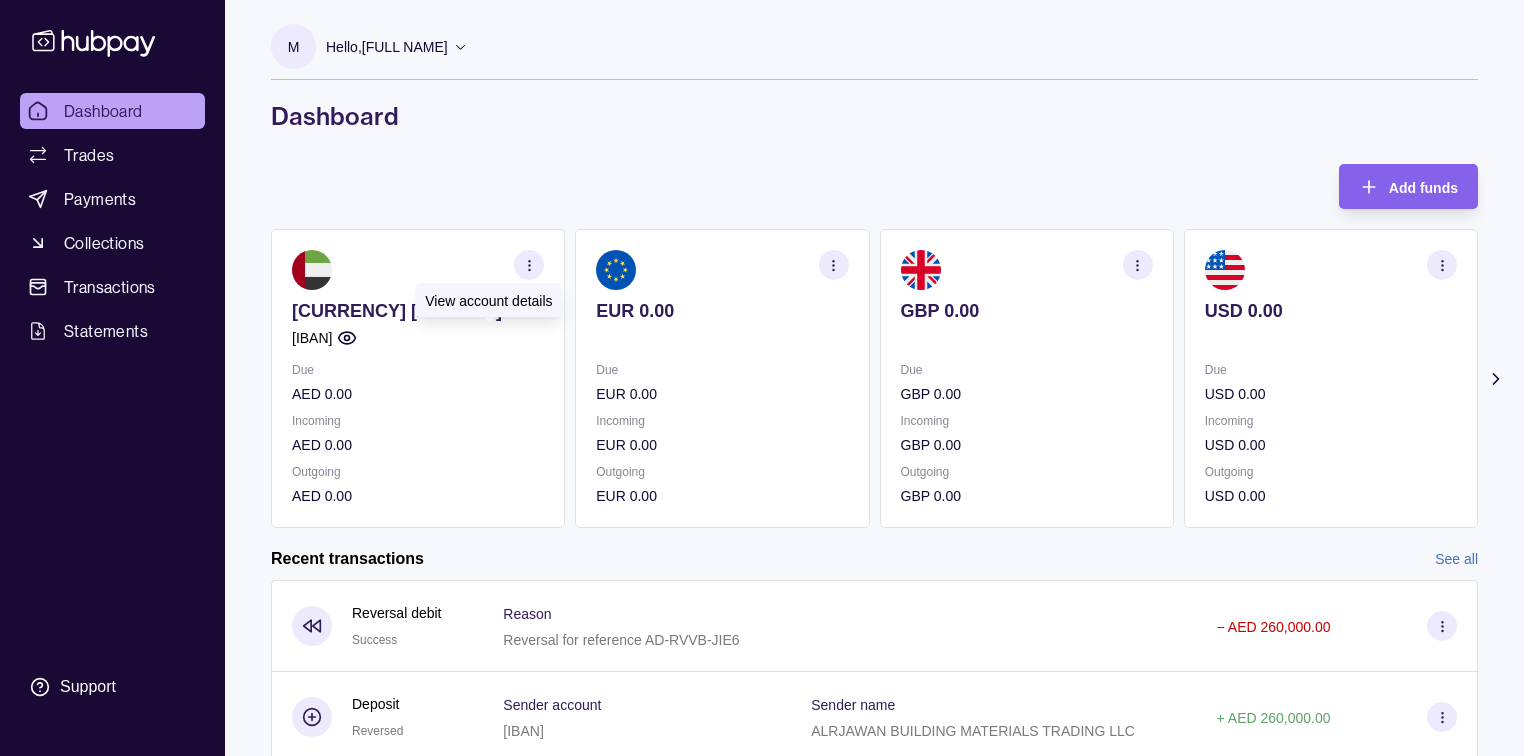 click 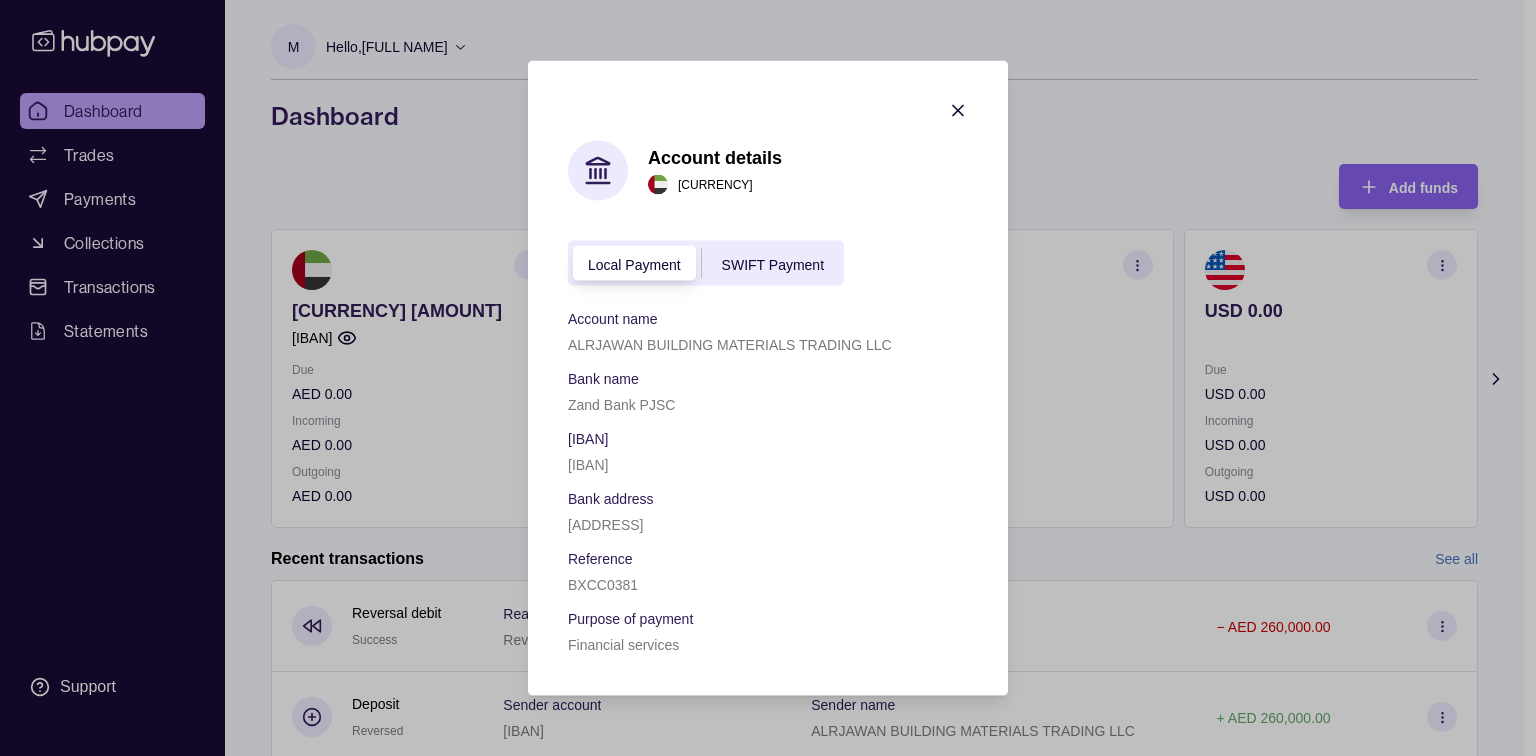 click on "Account details [CURRENCY] Local Payment SWIFT Payment Account name [BUSINESS NAME] Bank name [BANK NAME] [IBAN] Bank address [ADDRESS] Reference BXCC0381 Purpose of payment Financial services" at bounding box center (768, 378) 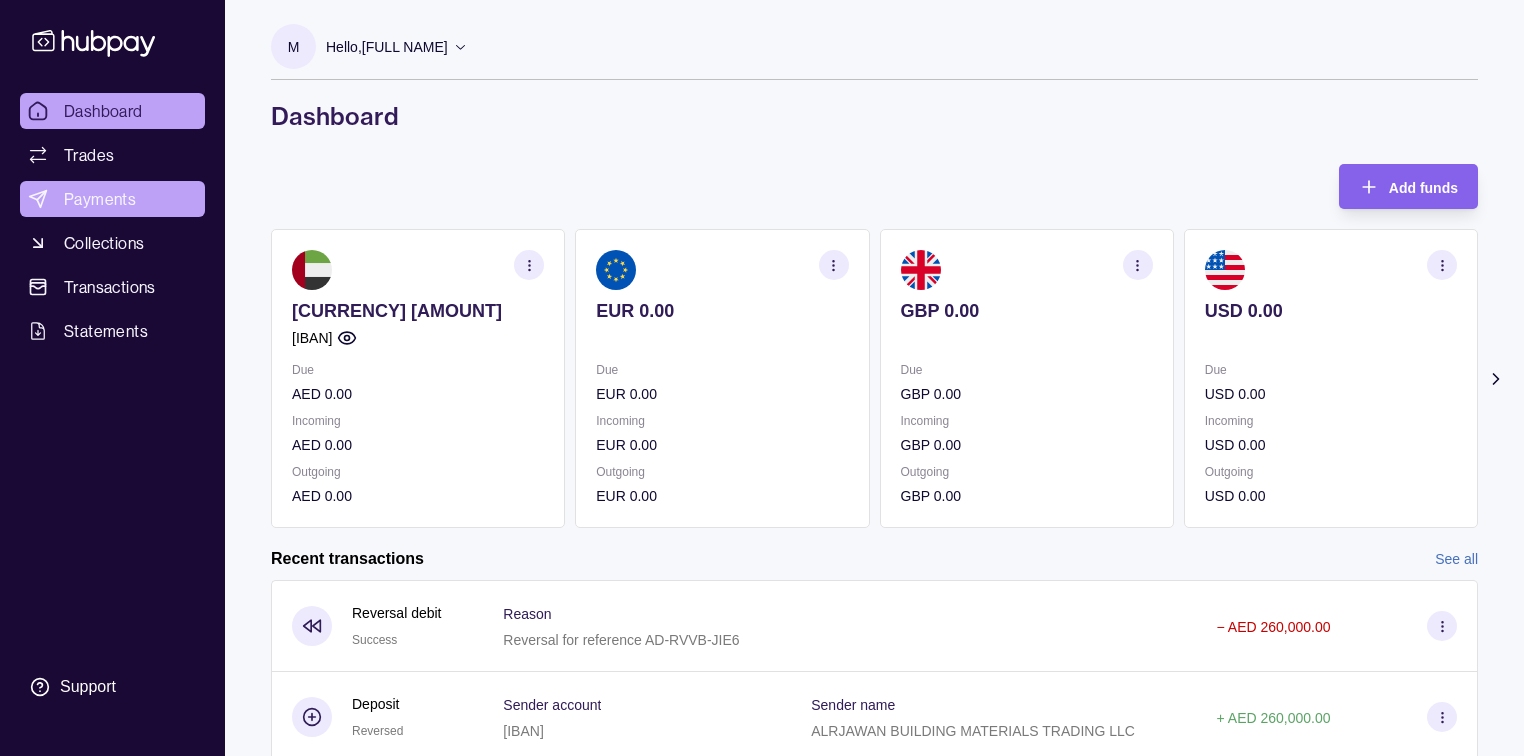 click on "Payments" at bounding box center (100, 199) 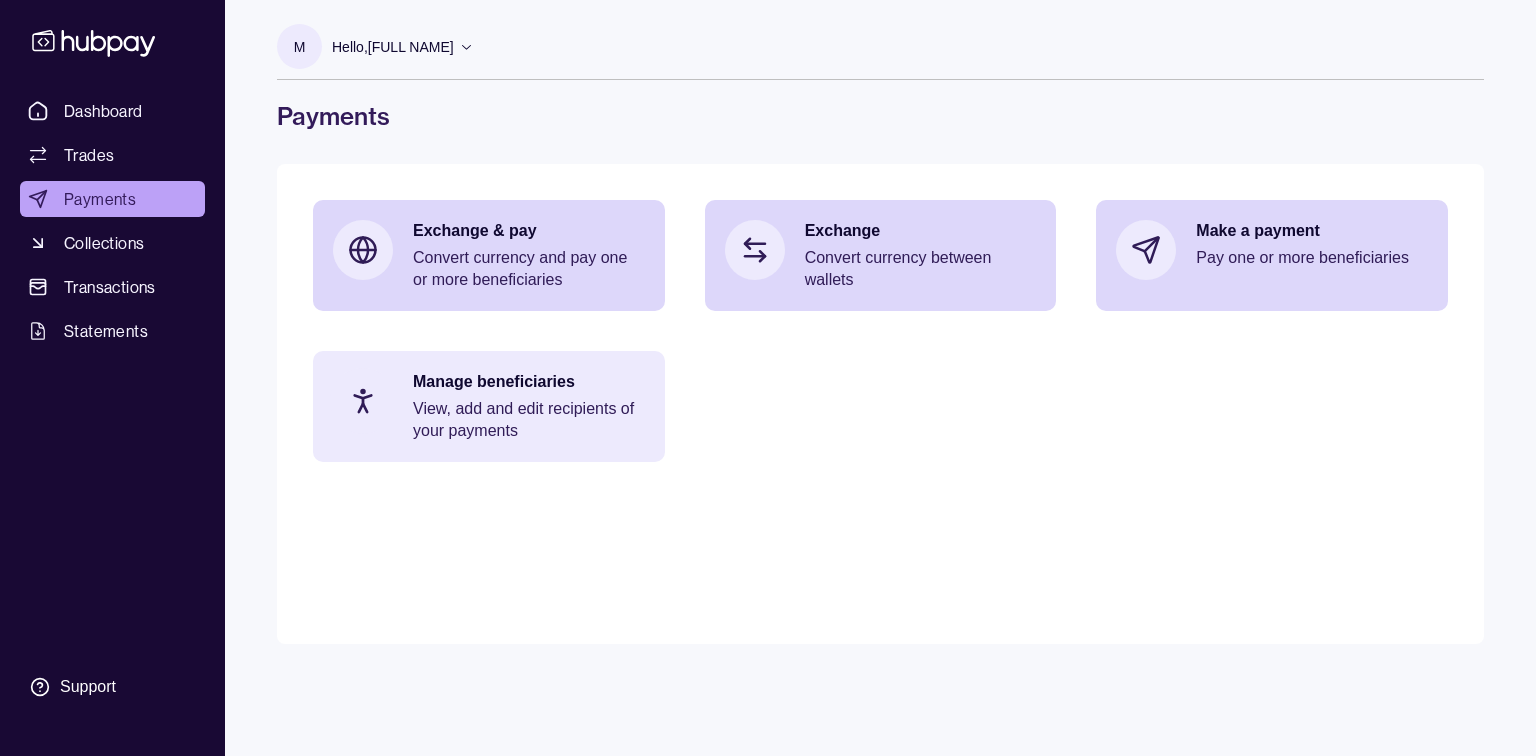 click on "View, add and edit recipients of your payments" at bounding box center (529, 420) 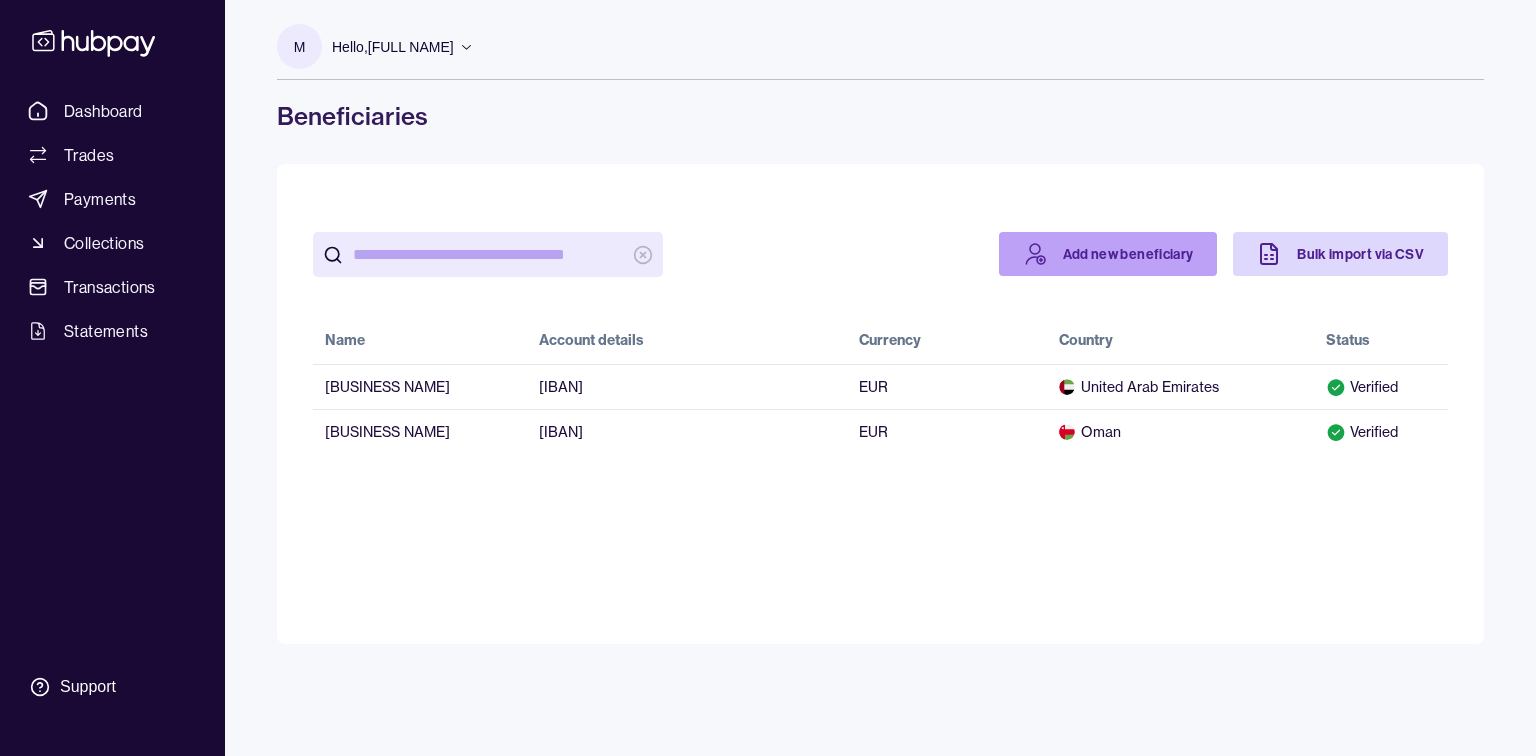 click on "Add new beneficiary" at bounding box center [1108, 254] 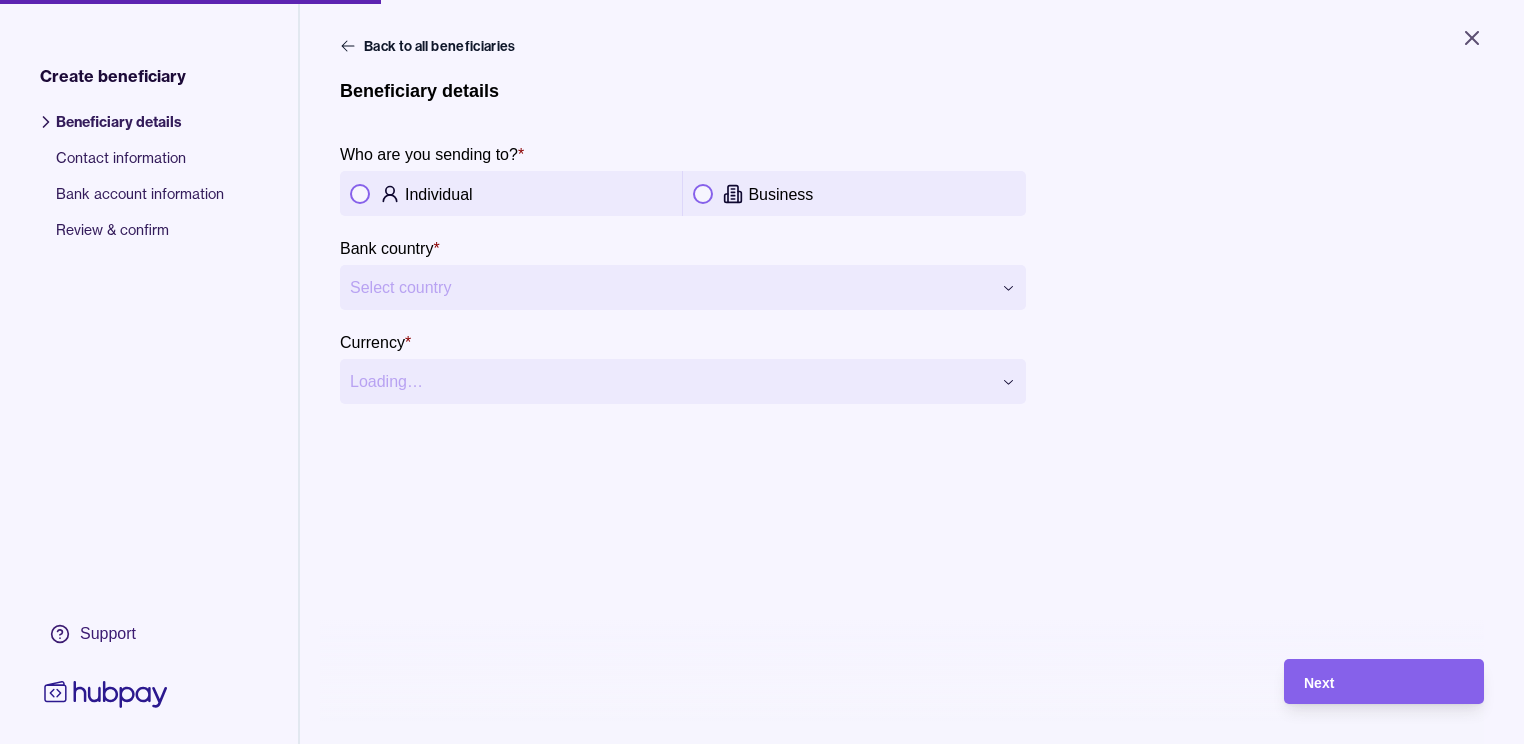 click at bounding box center [703, 194] 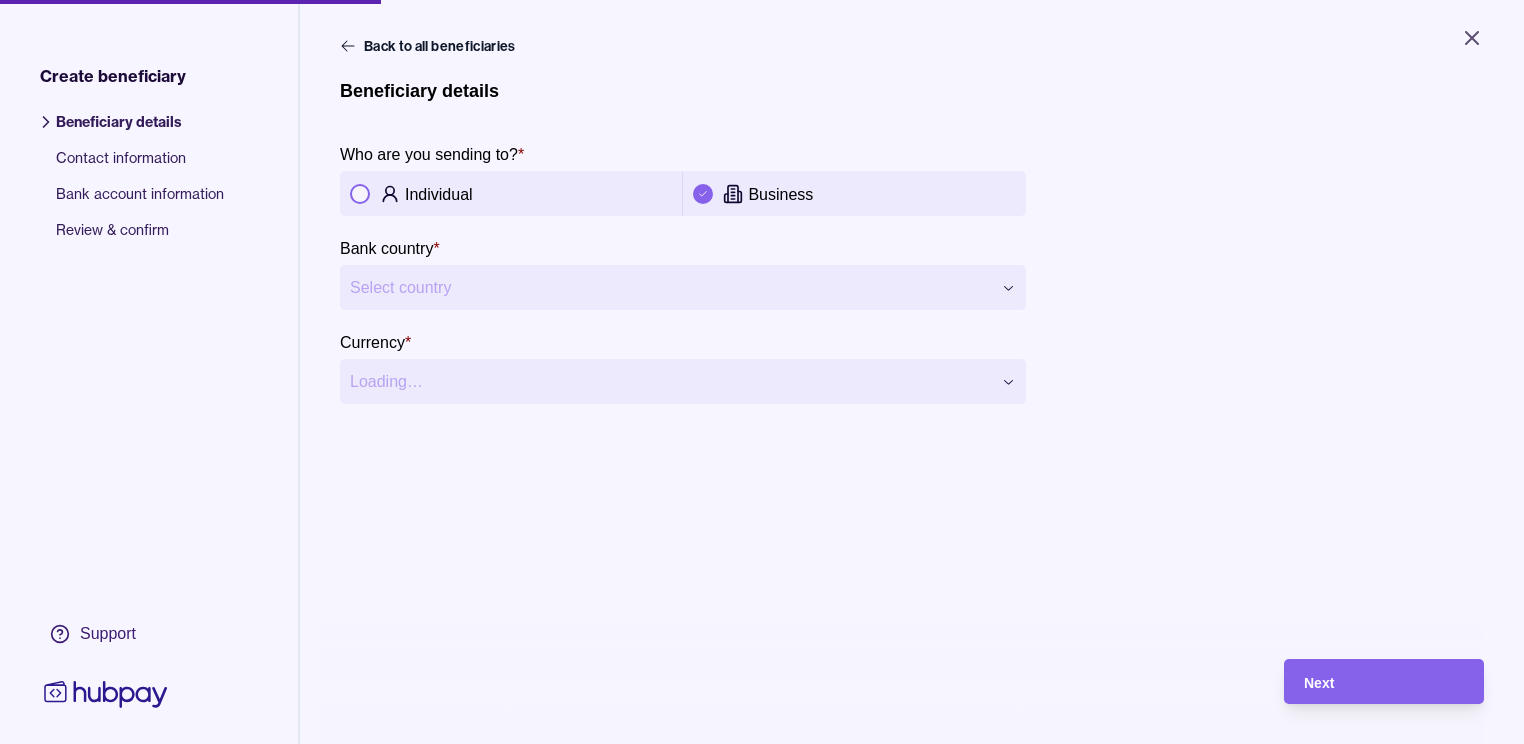 click on "**********" at bounding box center (762, 372) 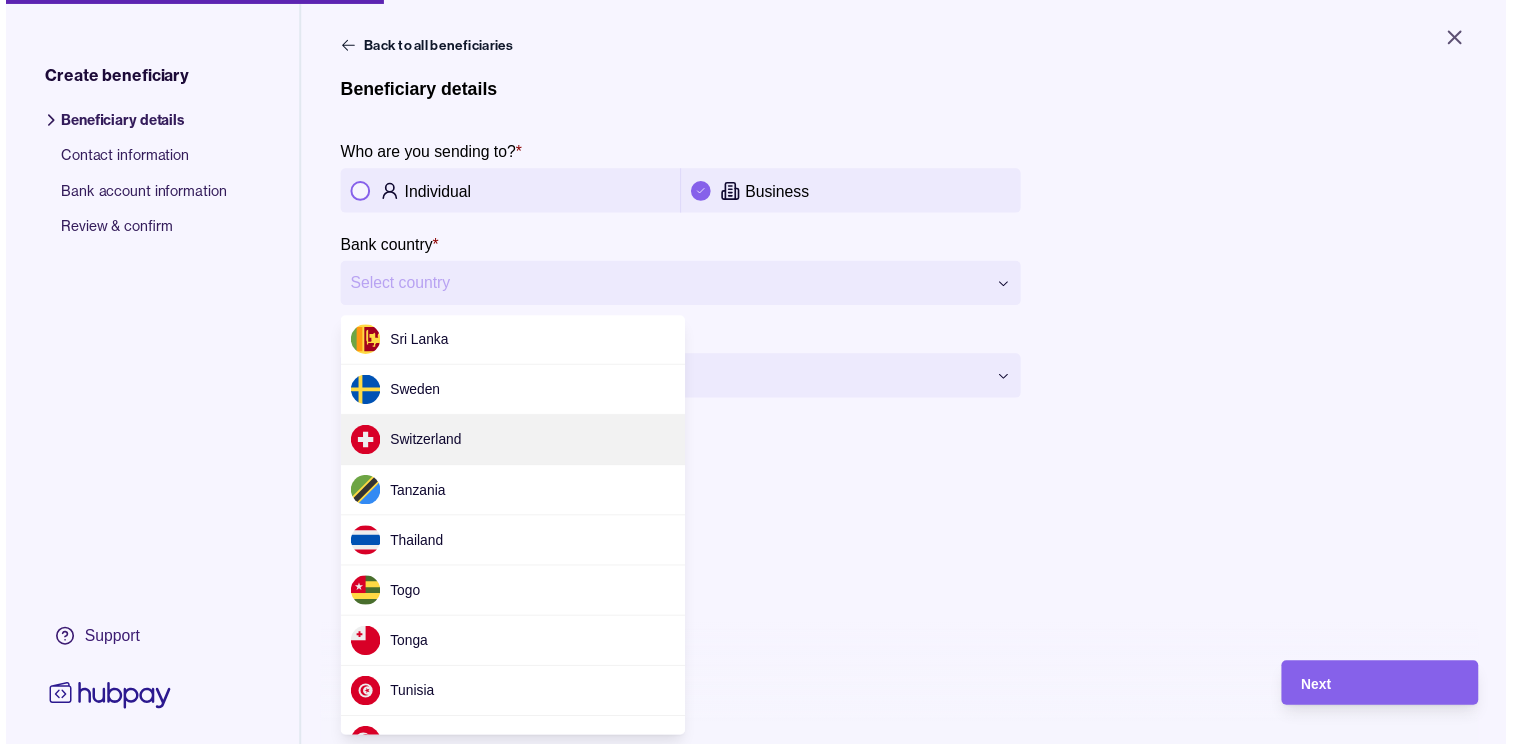 scroll, scrollTop: 5908, scrollLeft: 0, axis: vertical 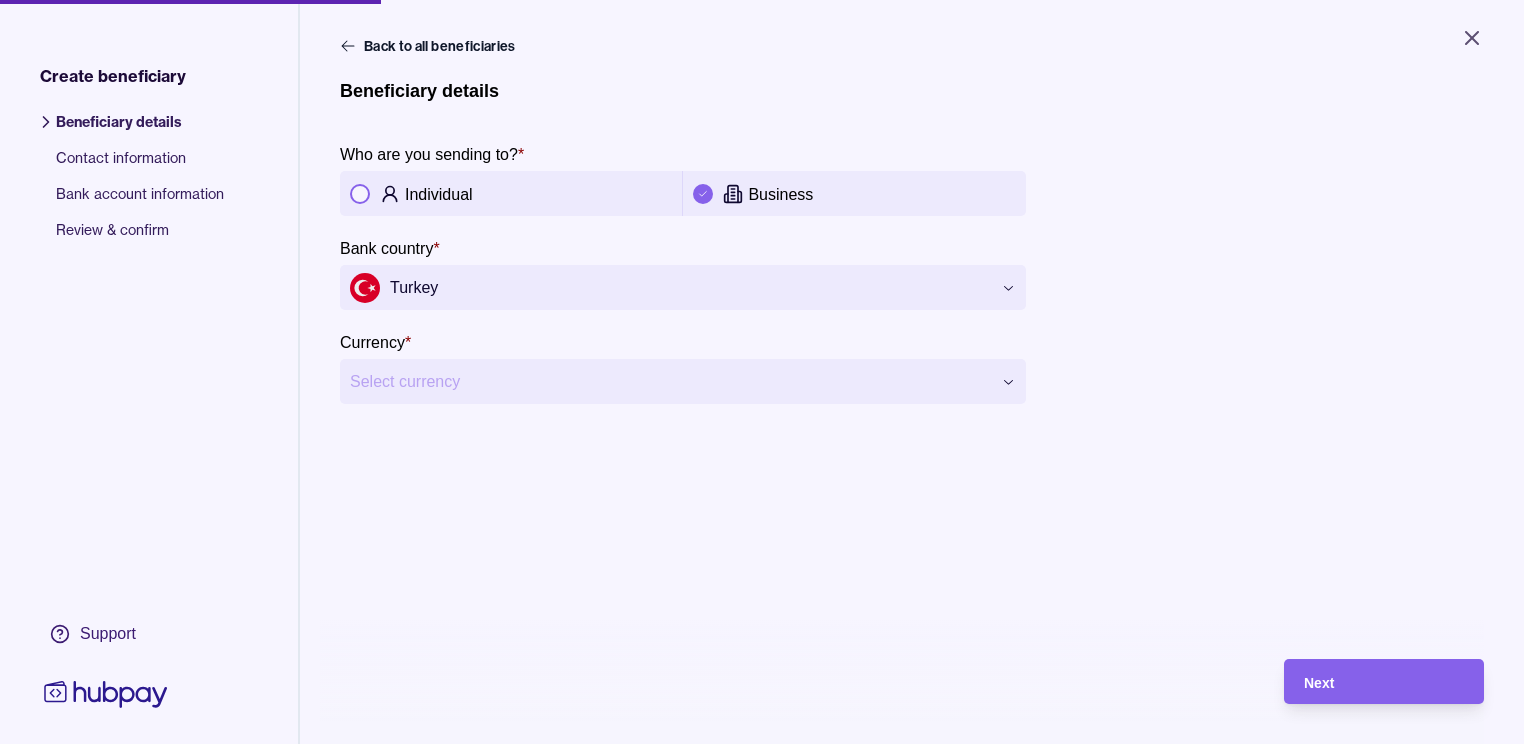 click on "**********" at bounding box center [762, 372] 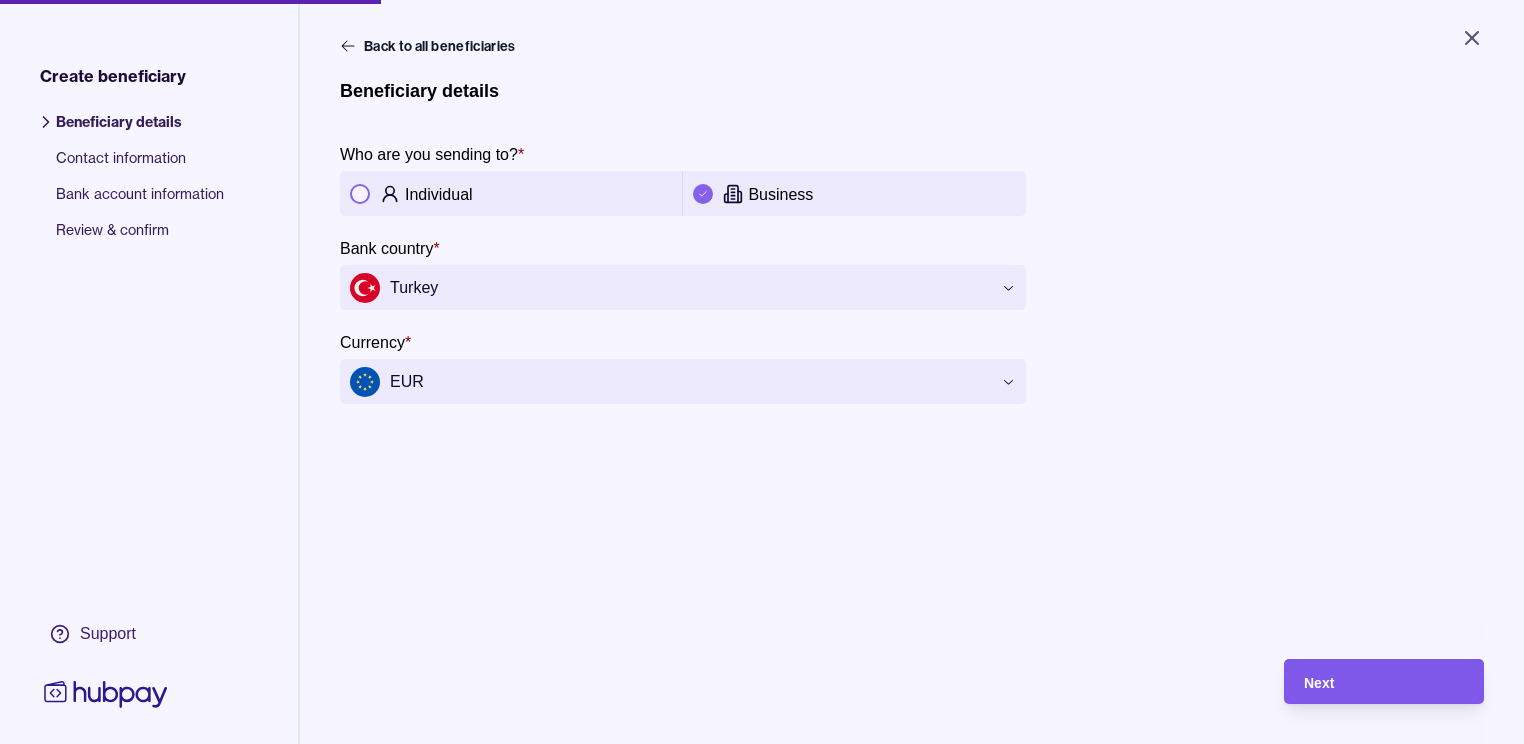 click on "Next" at bounding box center (1384, 682) 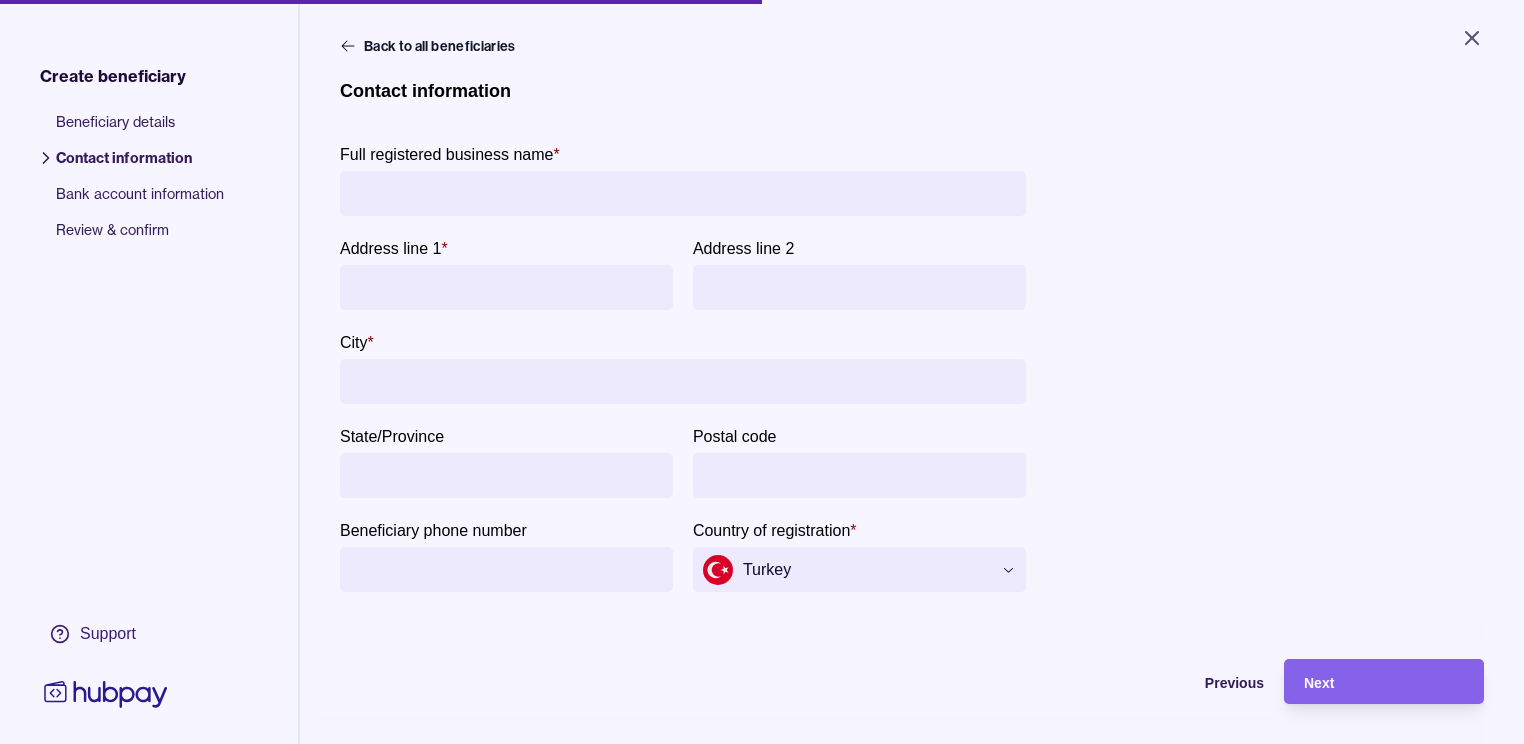 click on "Full registered business name  *" at bounding box center [683, 193] 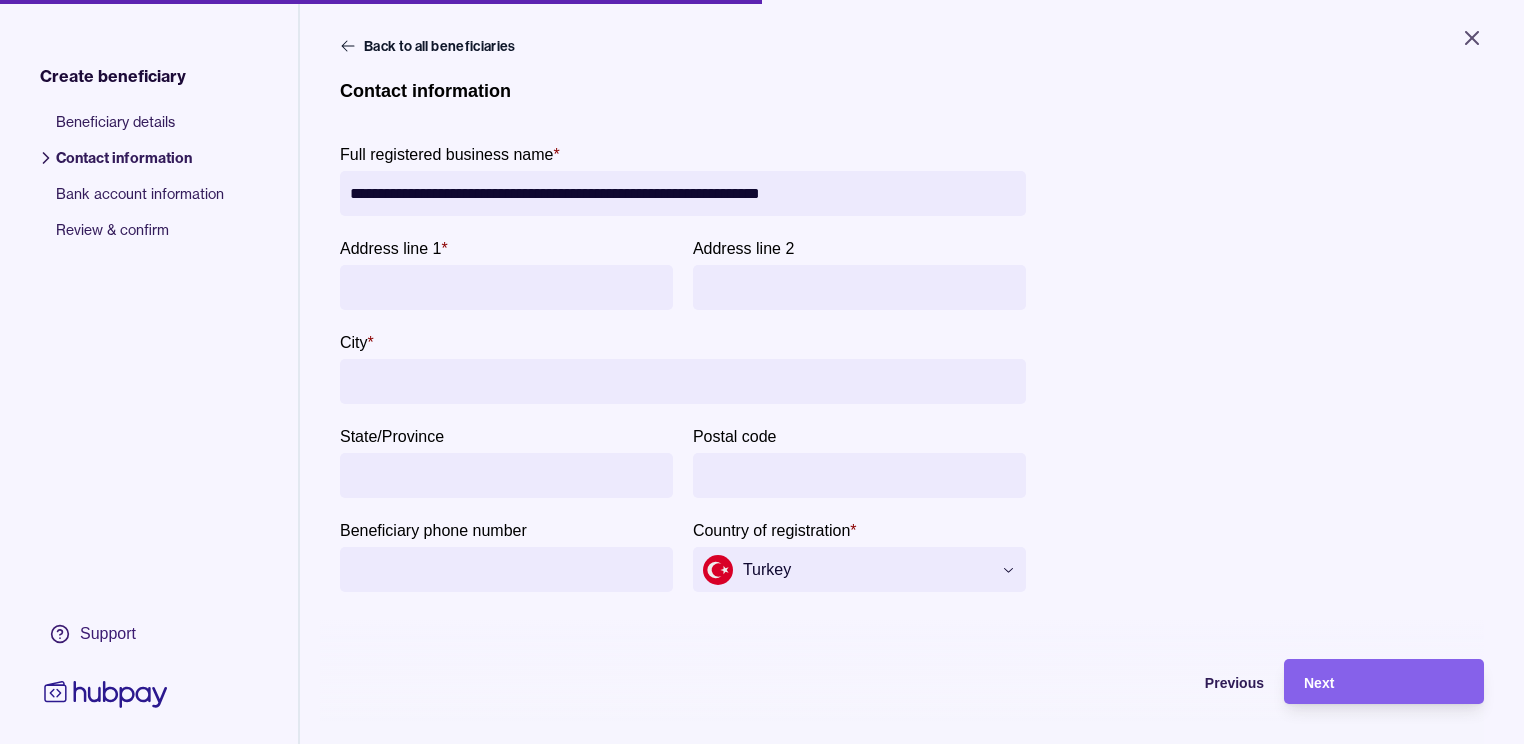 type on "**********" 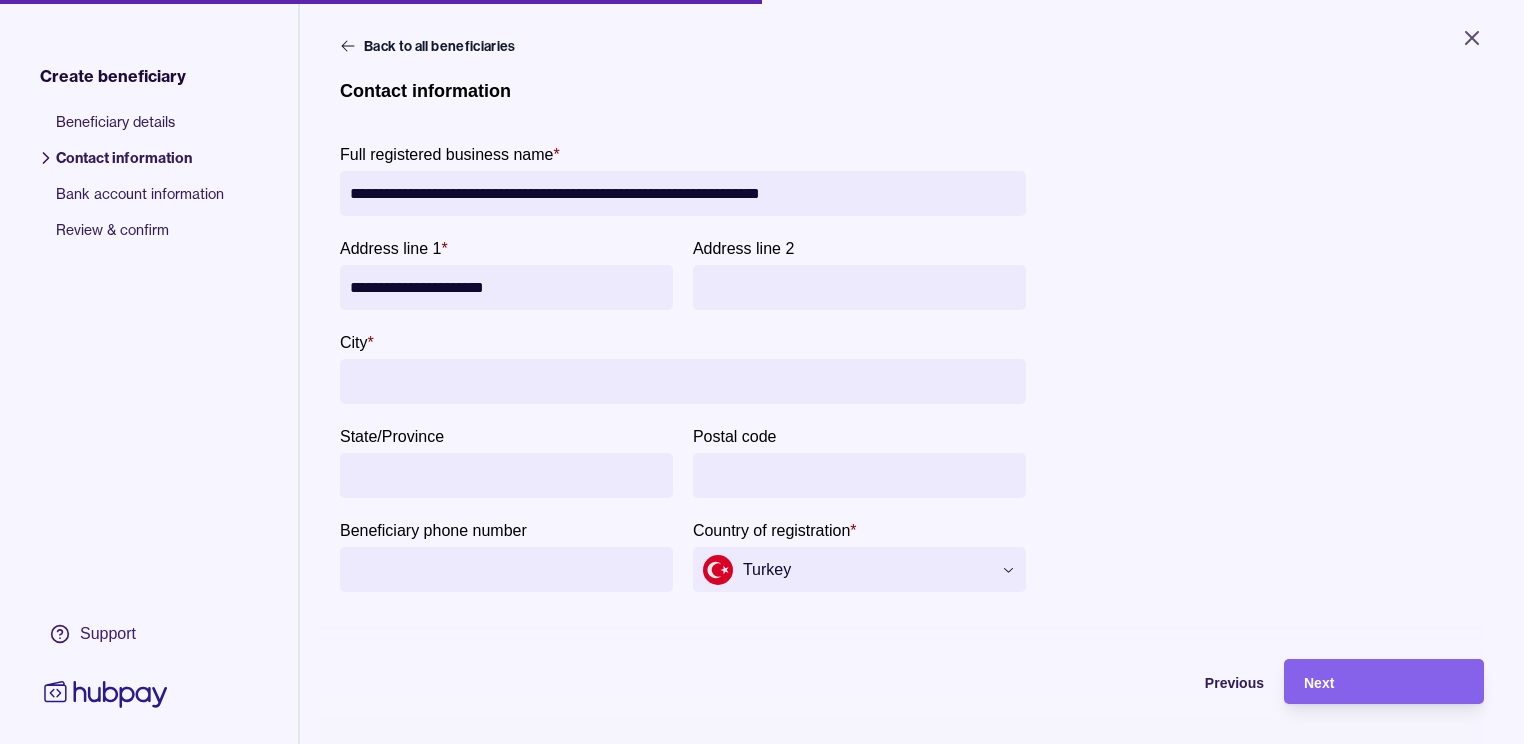 type on "**********" 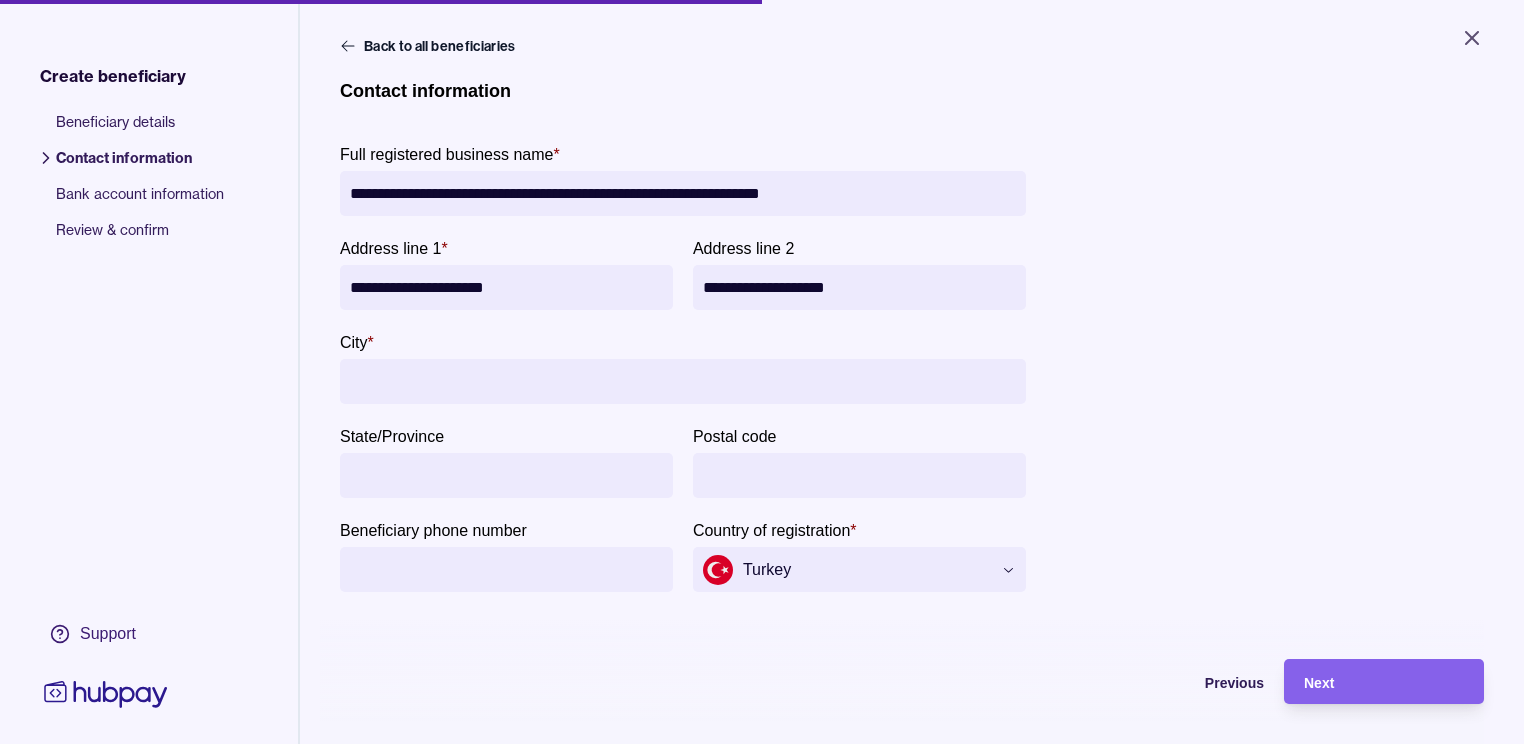 type on "**********" 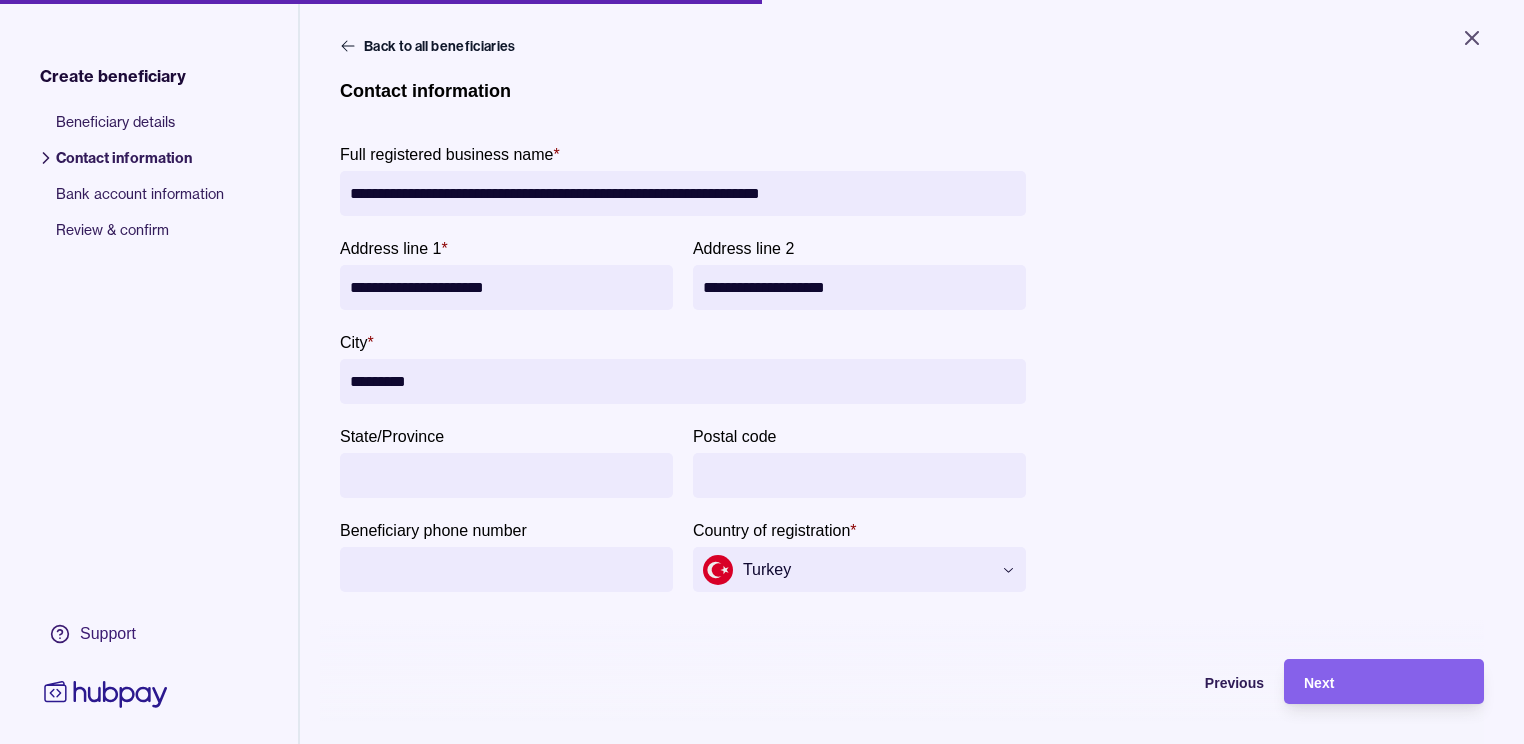 type on "********" 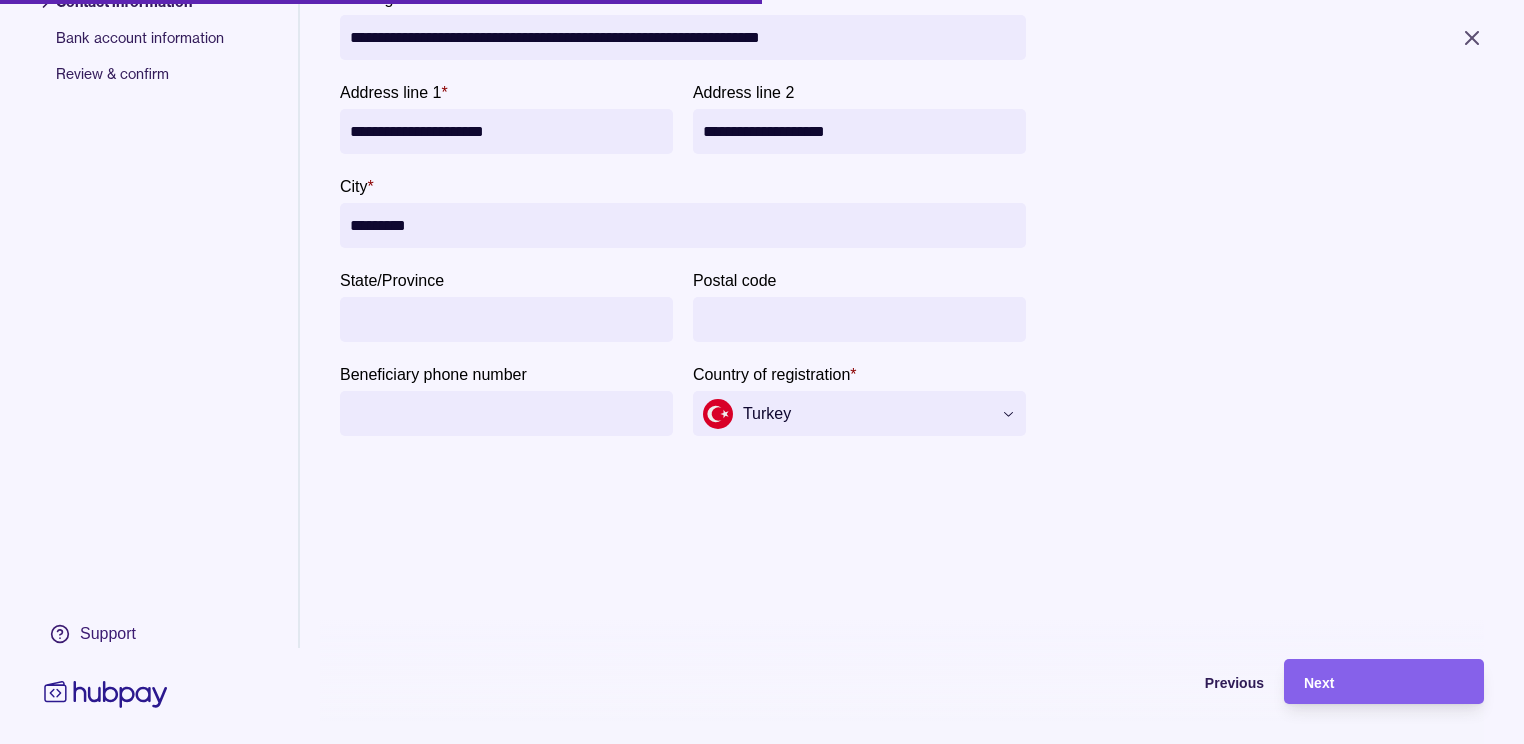scroll, scrollTop: 160, scrollLeft: 0, axis: vertical 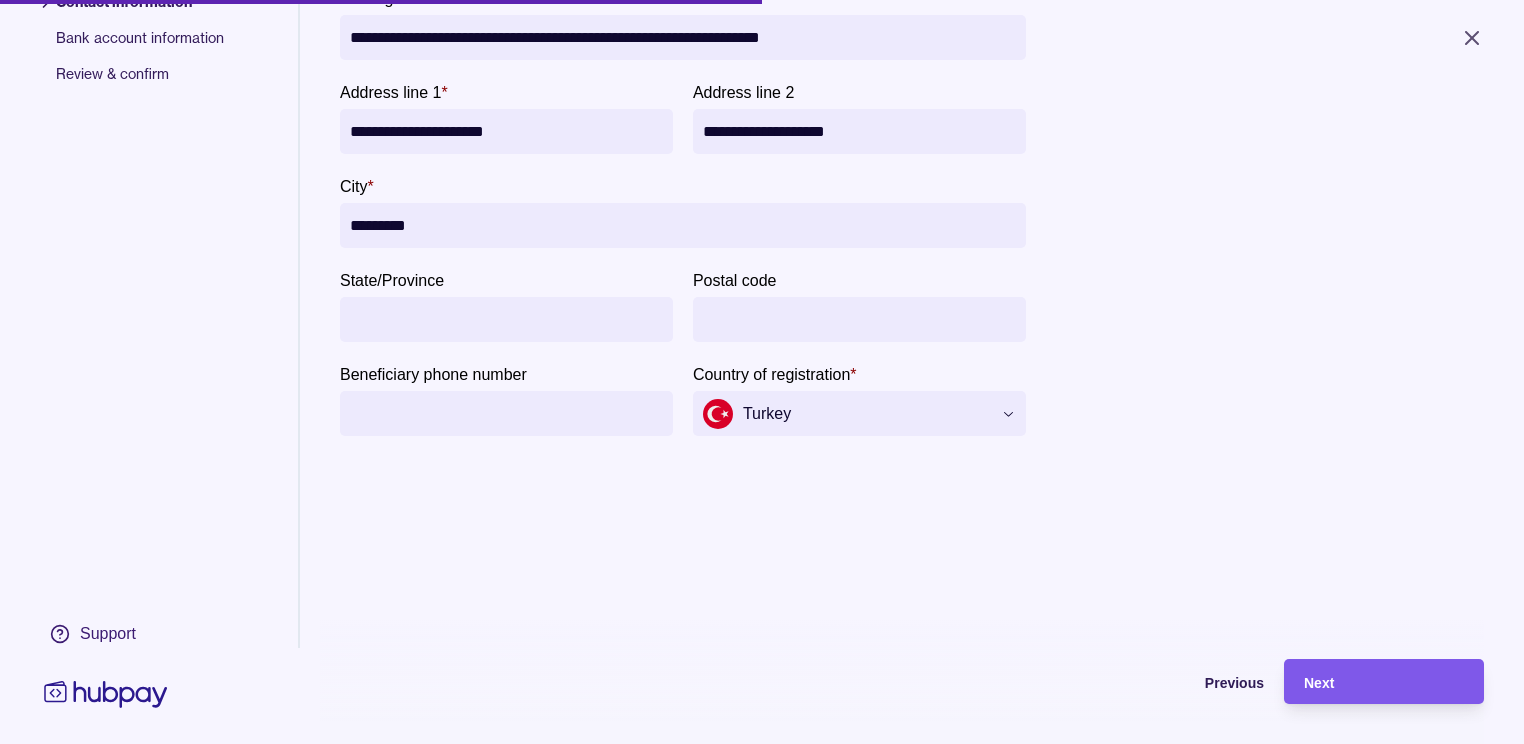 click on "Next" at bounding box center [1384, 682] 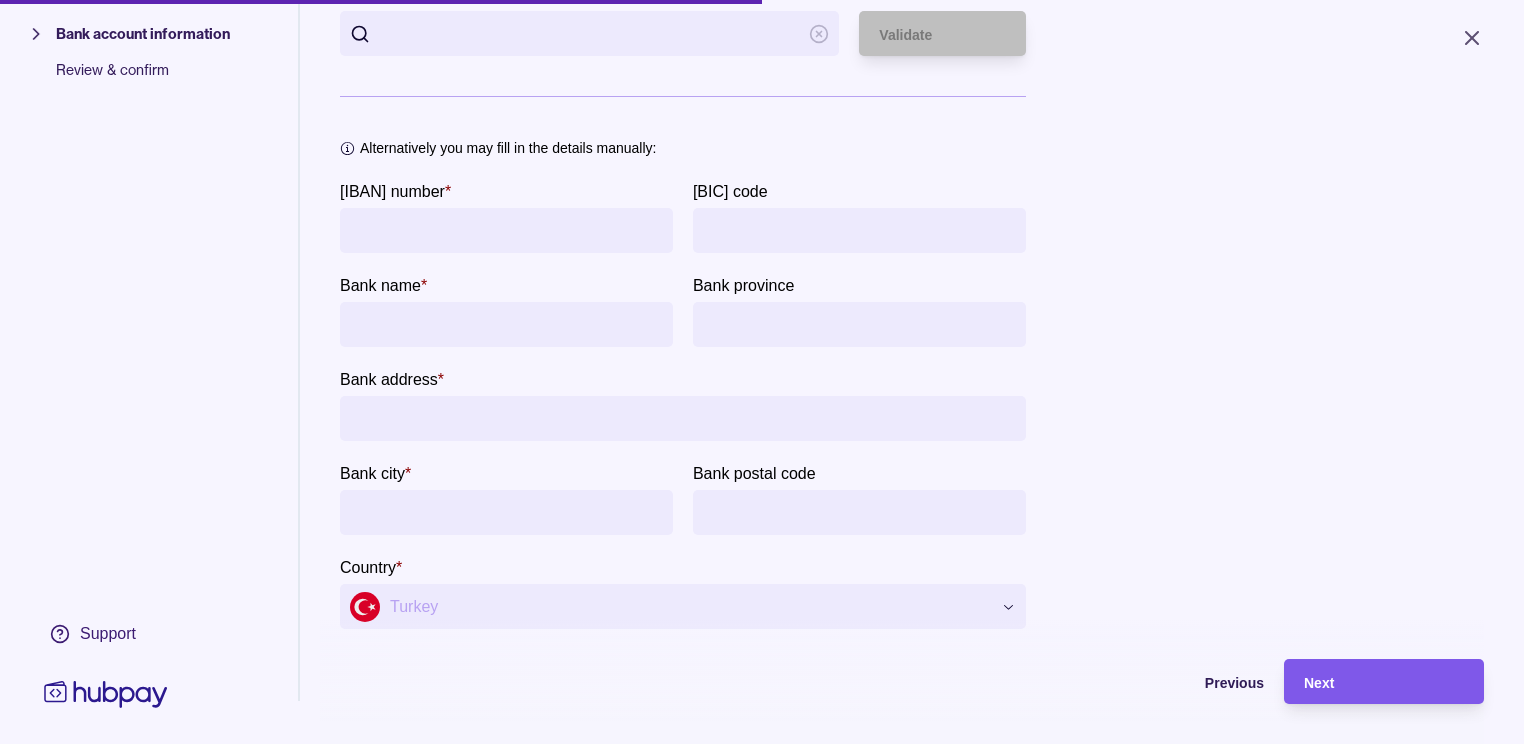 scroll, scrollTop: 160, scrollLeft: 0, axis: vertical 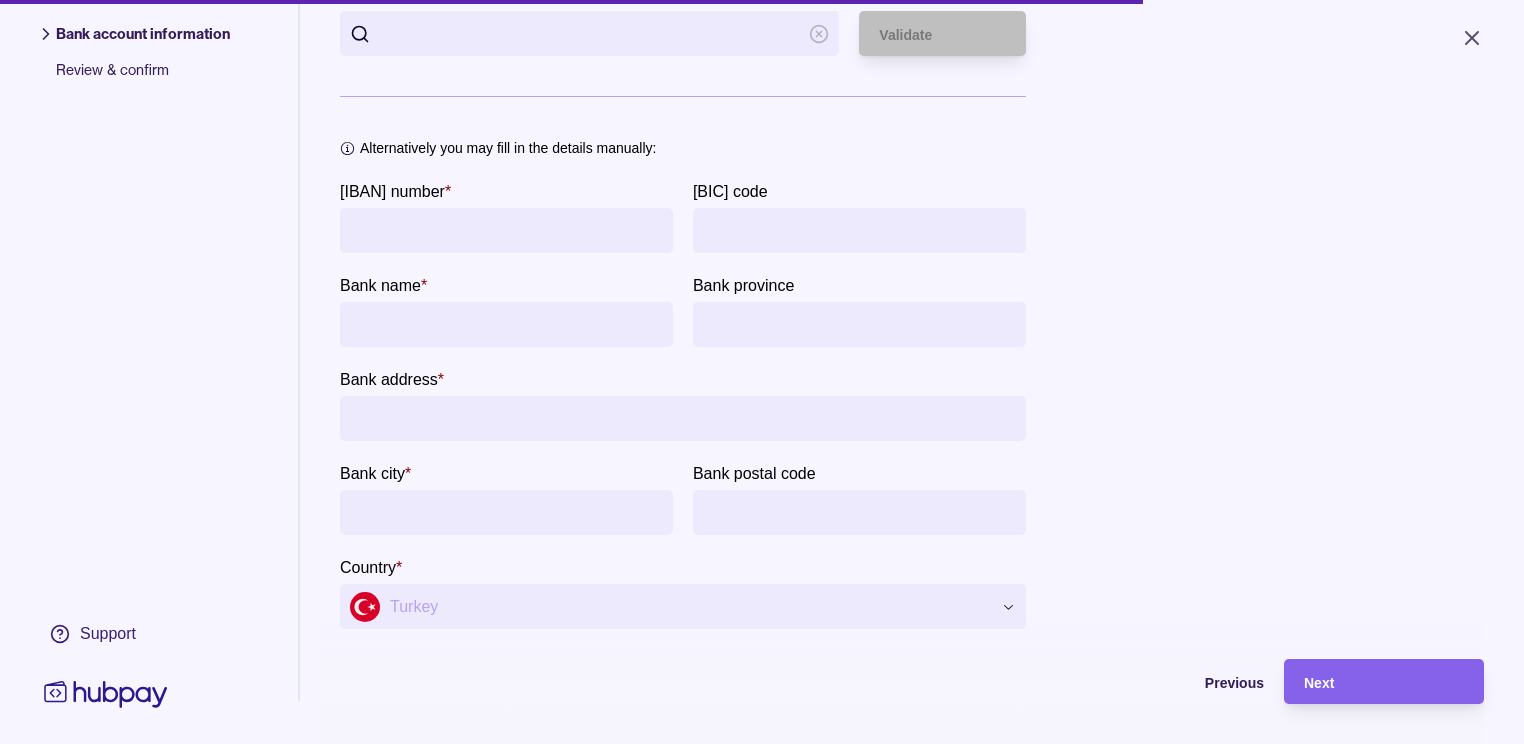 click on "[IBAN] number  *" at bounding box center [506, 230] 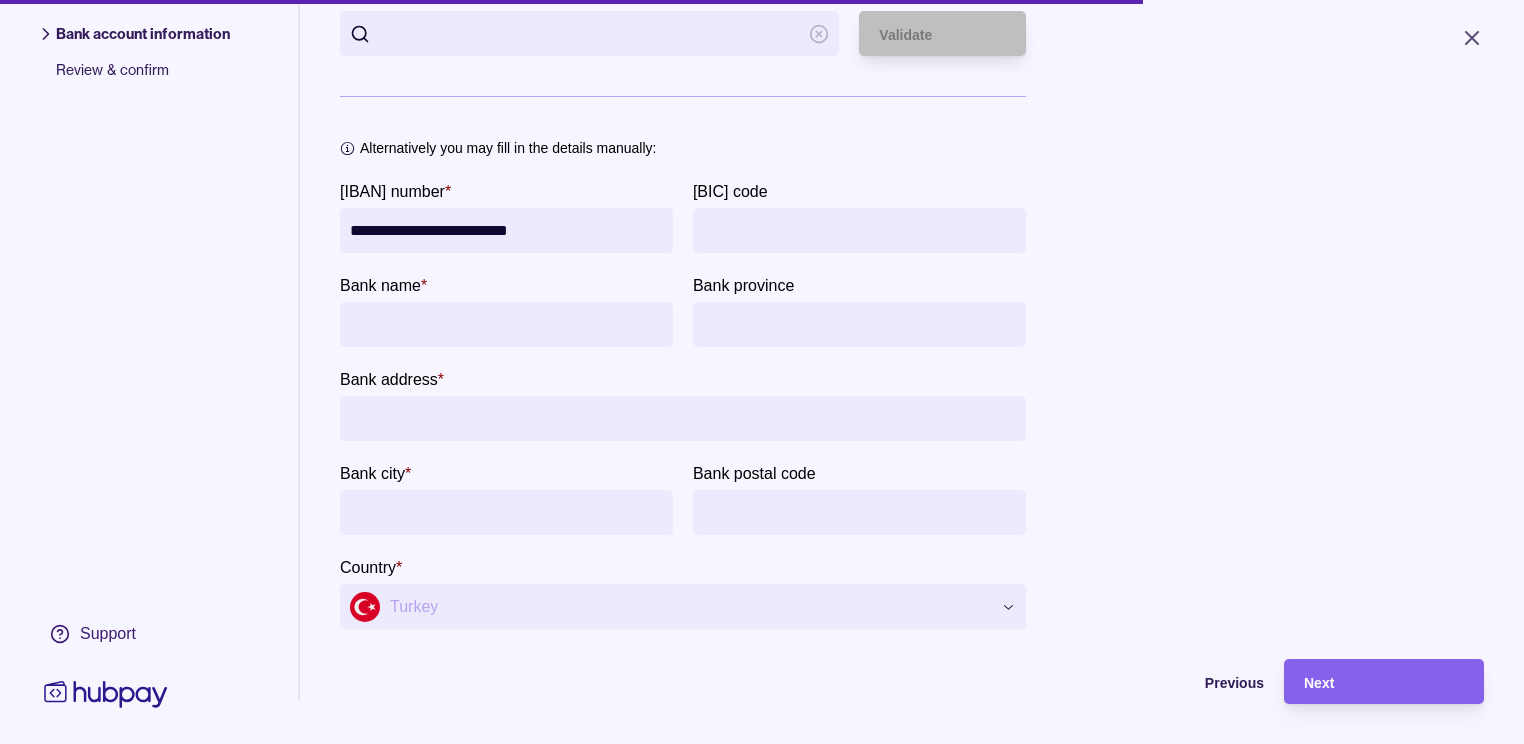 type on "**********" 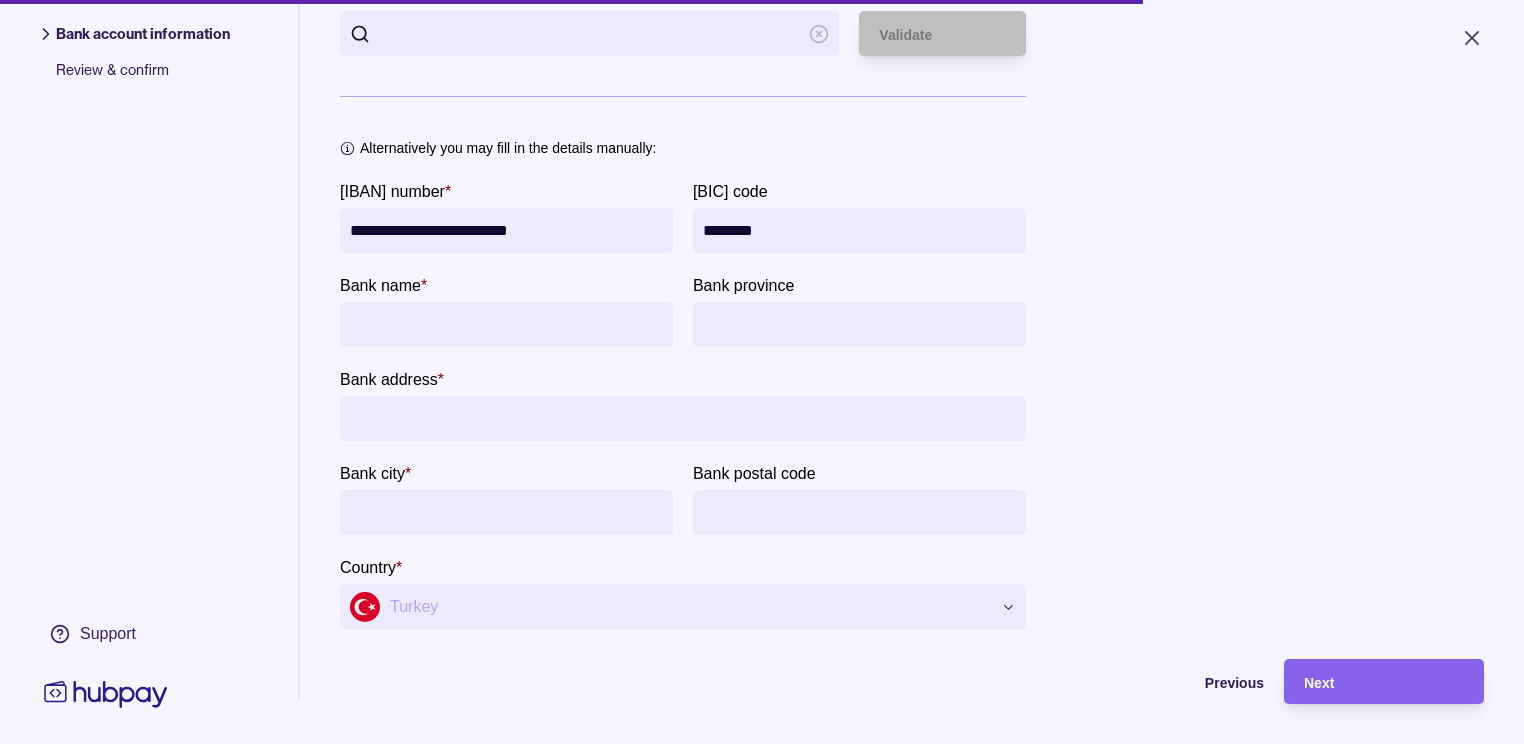 type on "********" 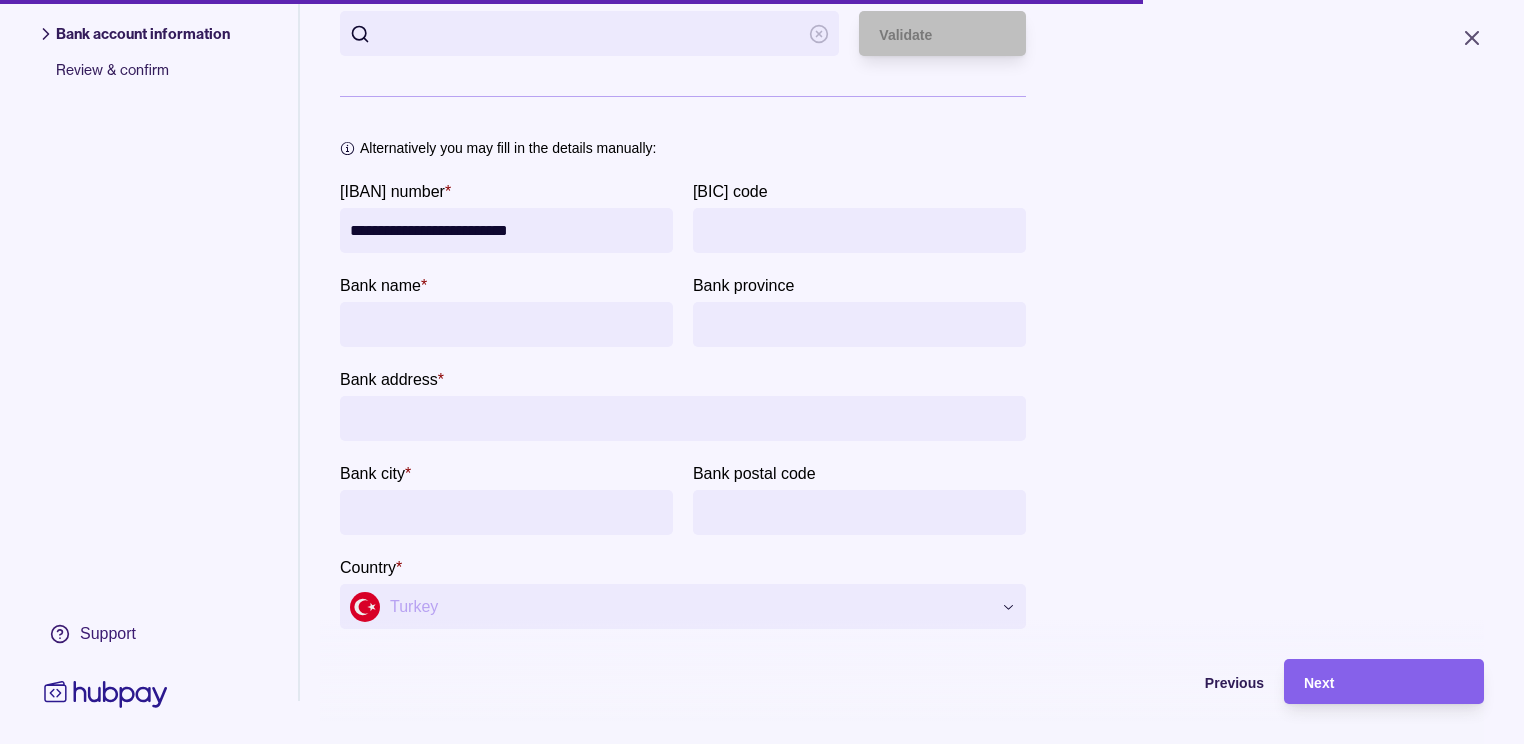 click on "**********" at bounding box center (912, 274) 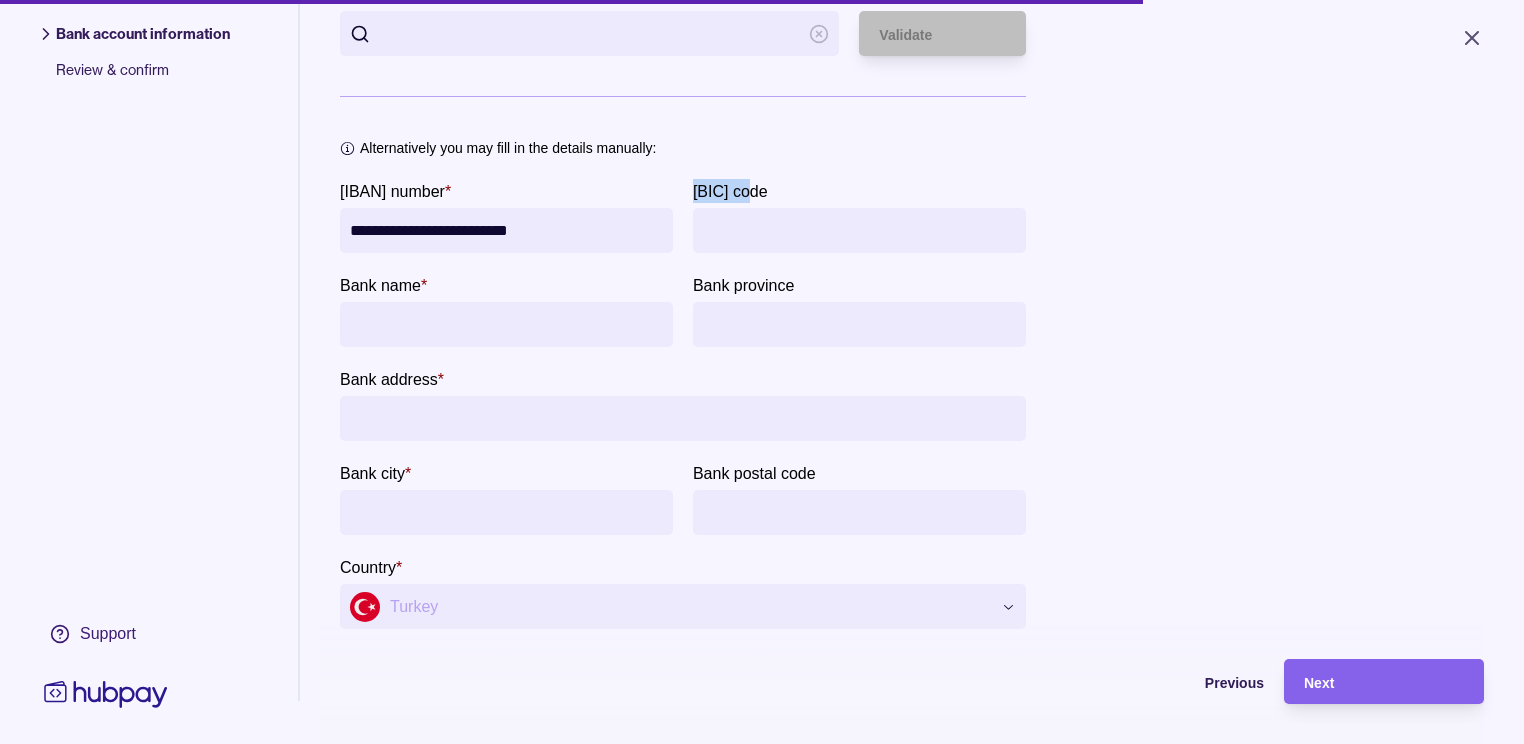 drag, startPoint x: 723, startPoint y: 189, endPoint x: 761, endPoint y: 188, distance: 38.013157 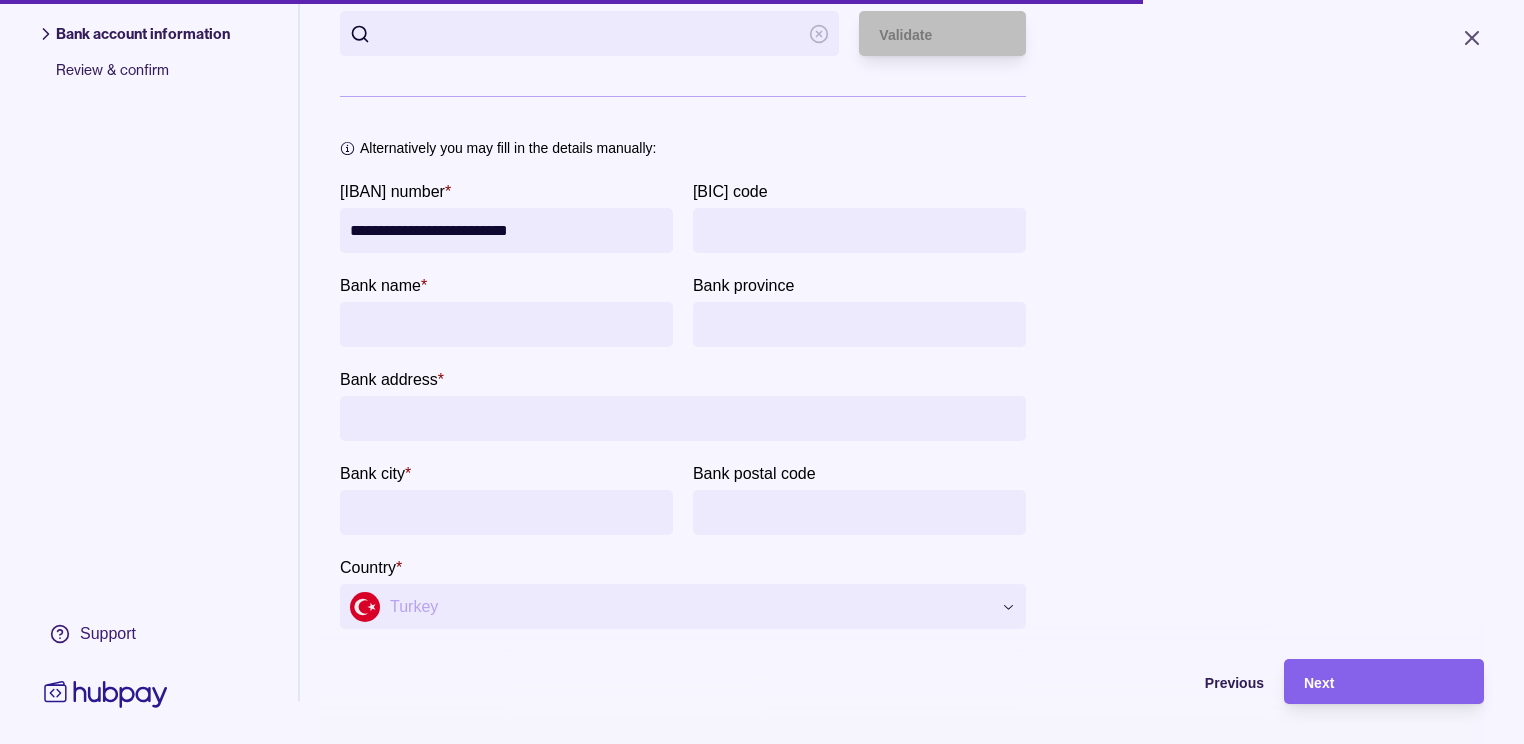 click on "[BIC] code" at bounding box center [859, 230] 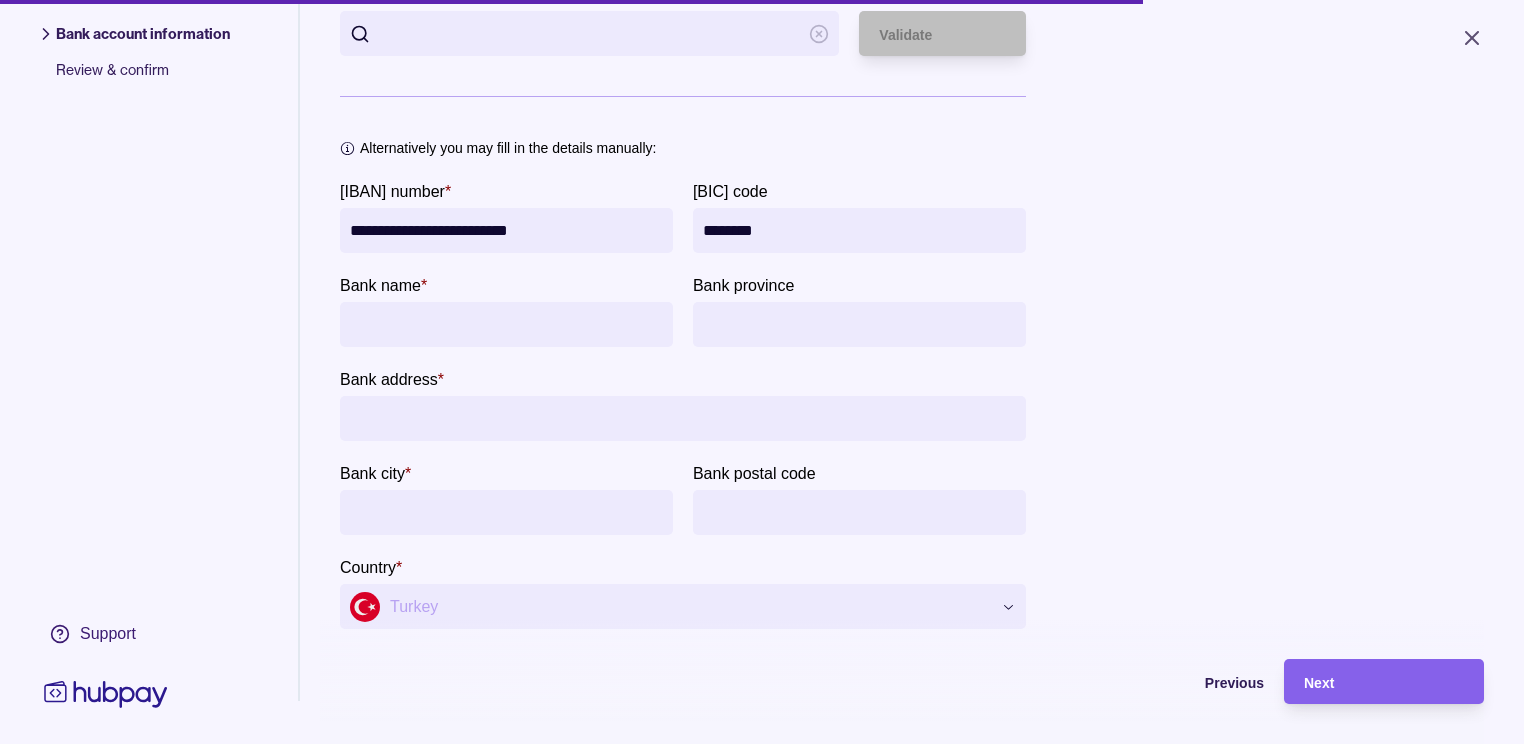 type on "********" 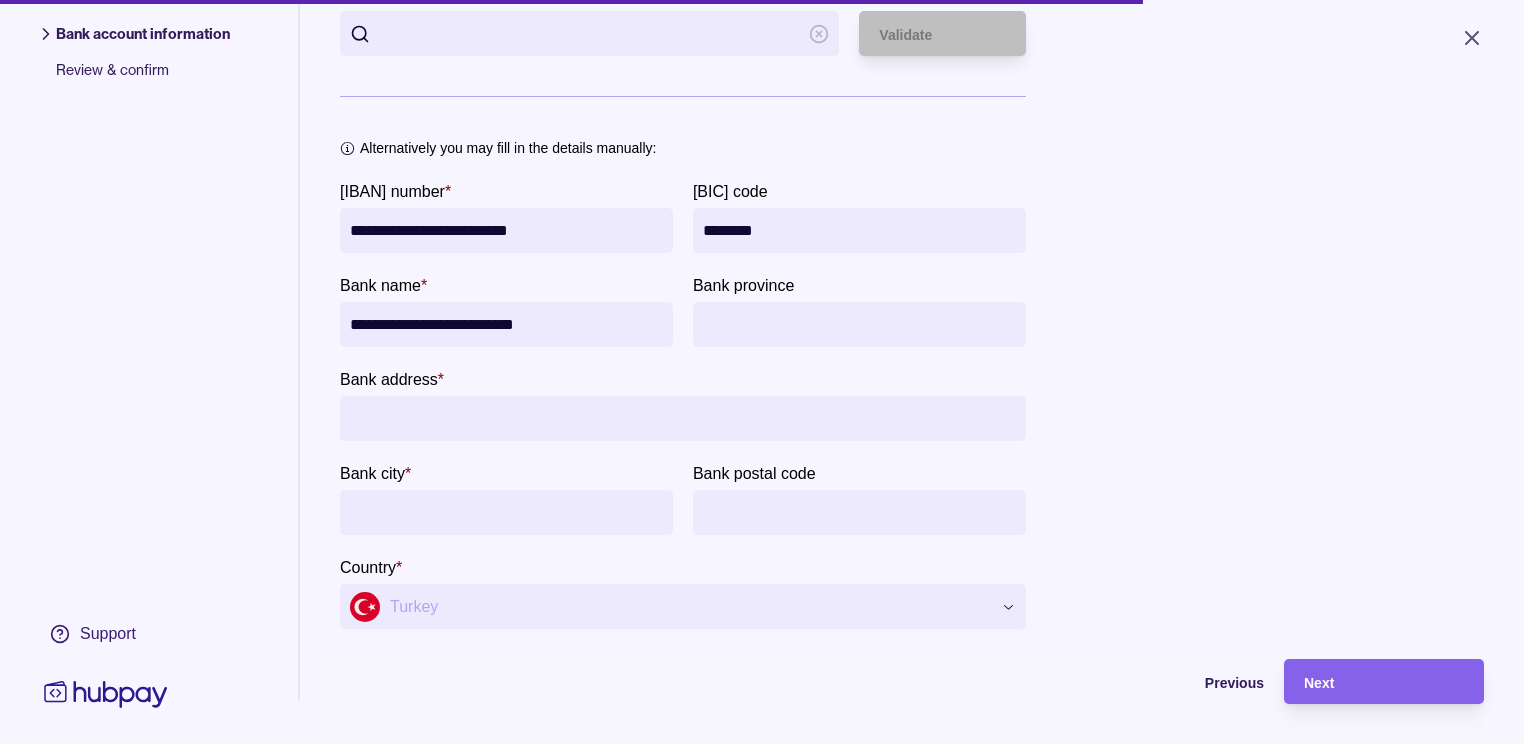 type on "**********" 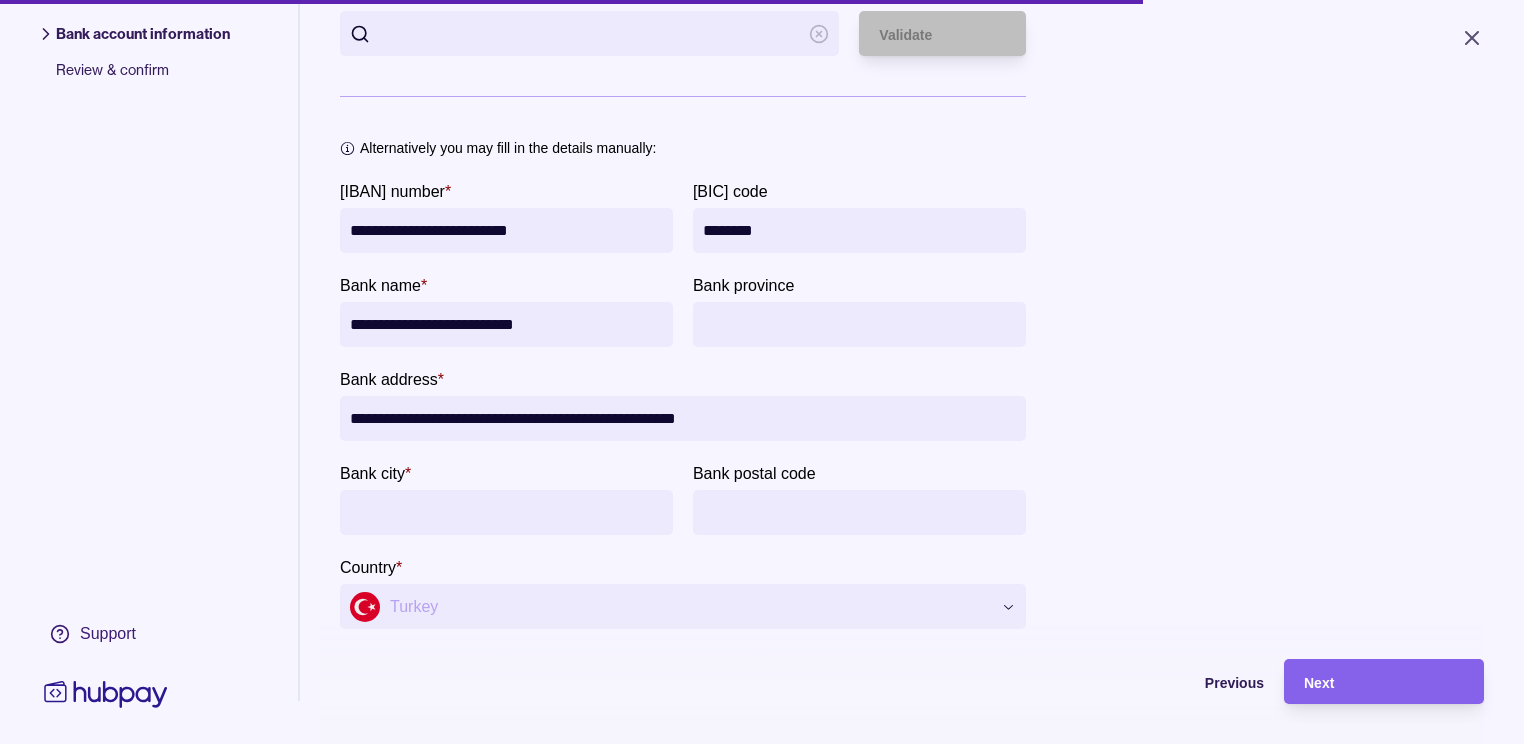 type on "**********" 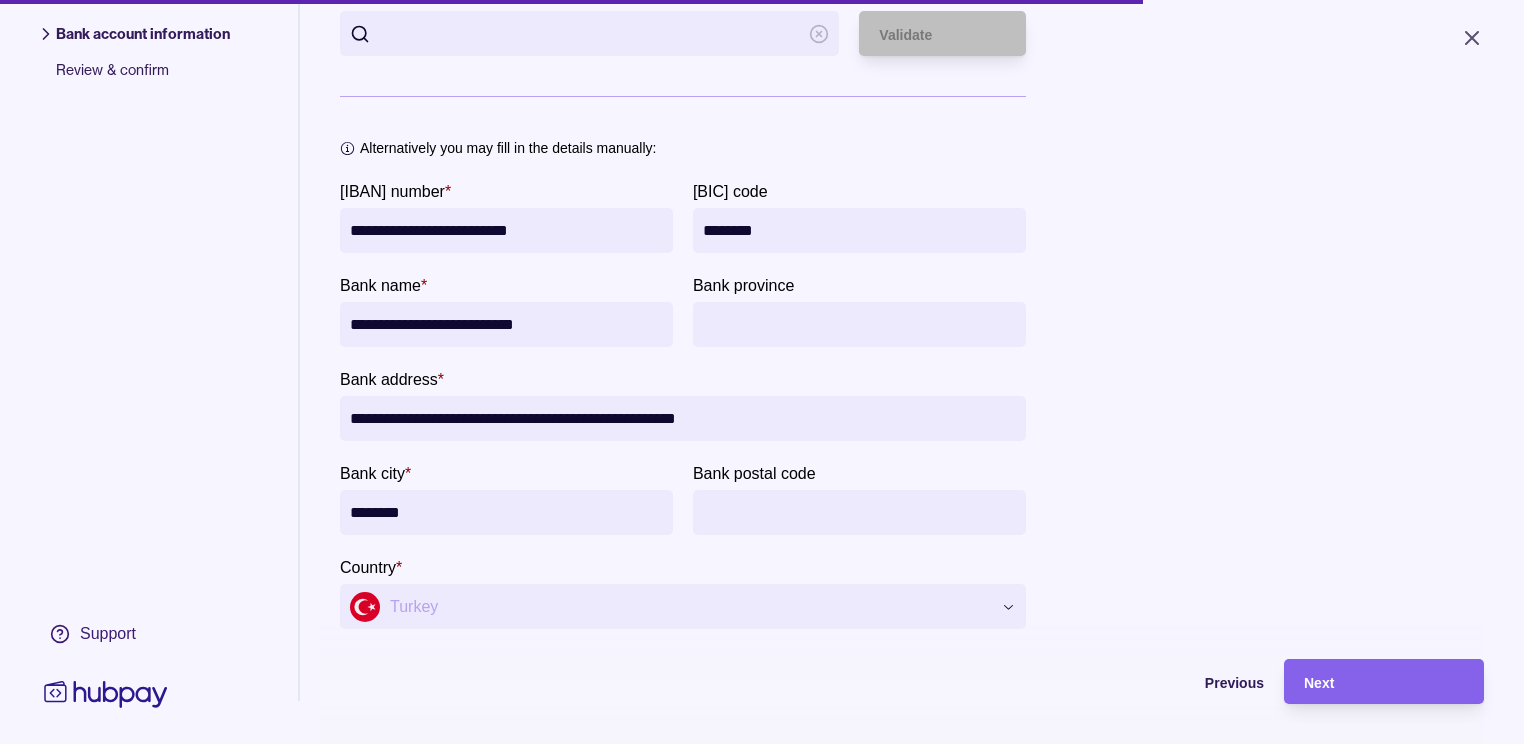 type on "********" 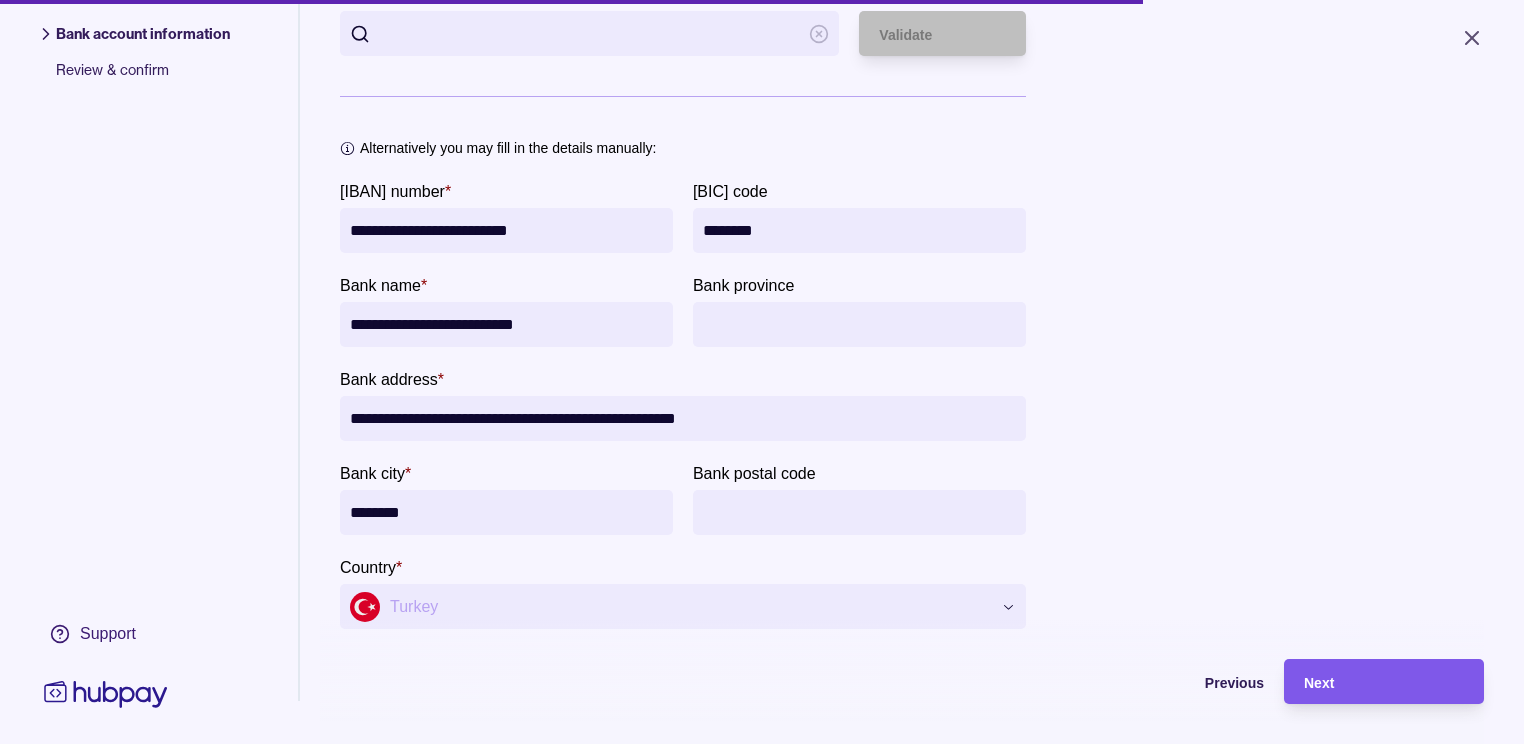 click on "Next" at bounding box center (1369, 681) 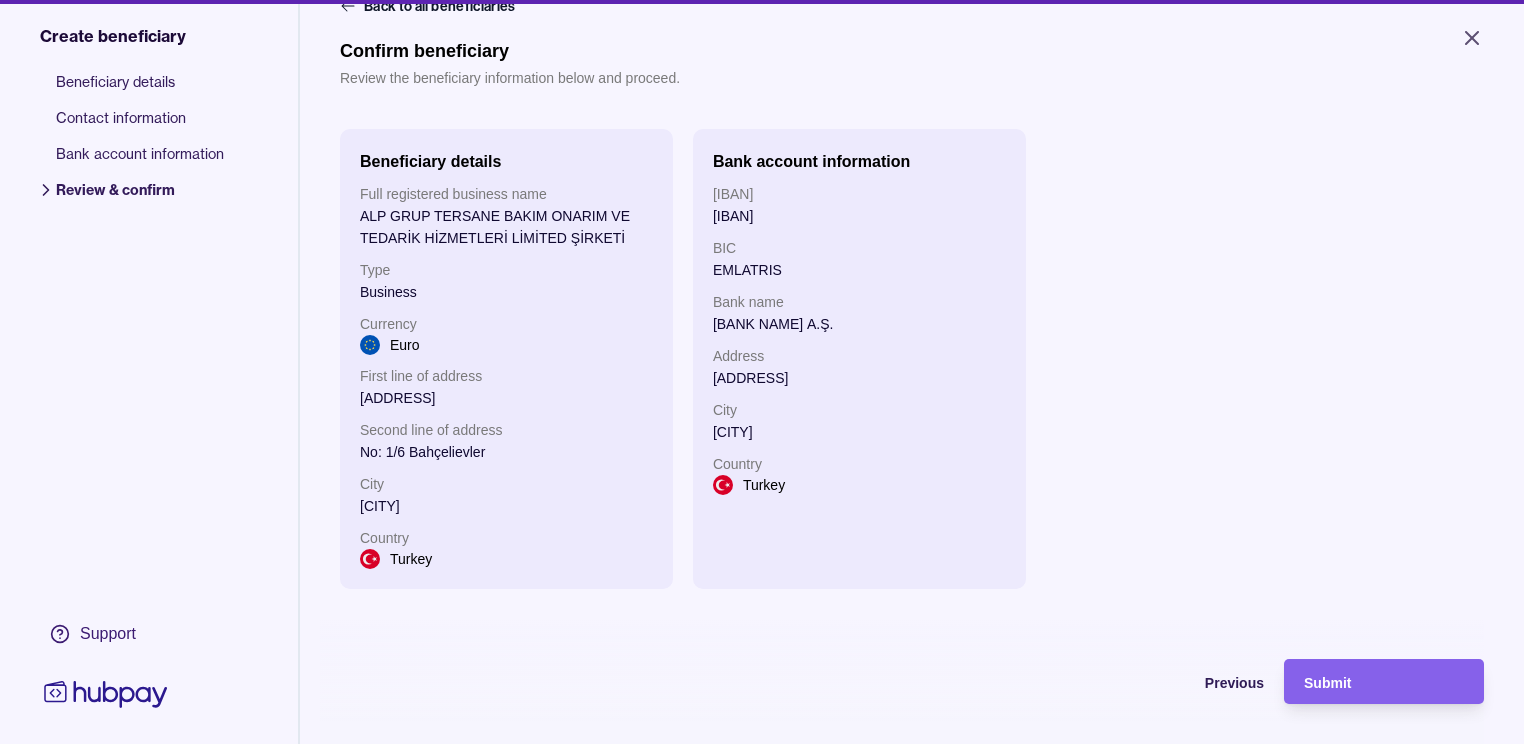 scroll, scrollTop: 80, scrollLeft: 0, axis: vertical 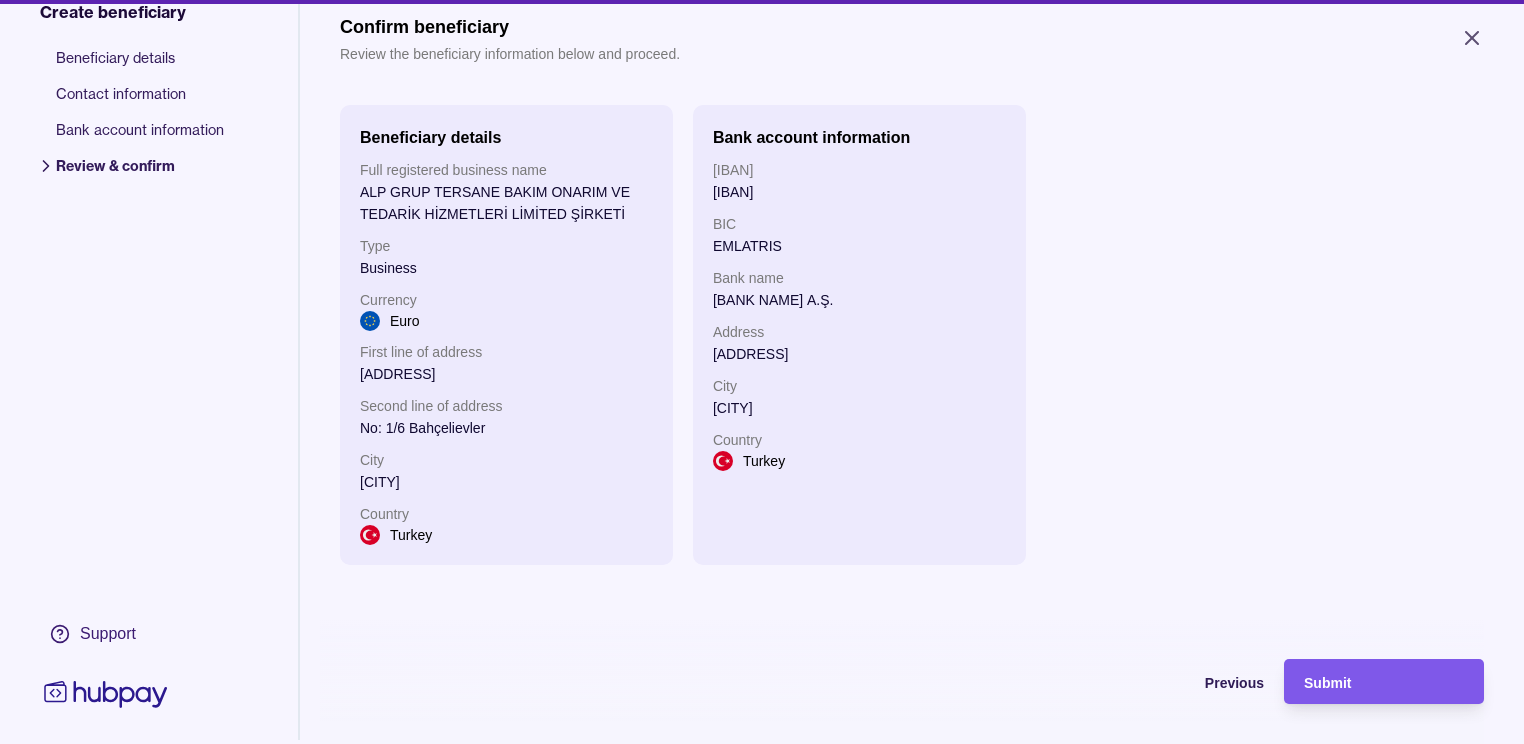 click on "Submit" at bounding box center [1384, 682] 